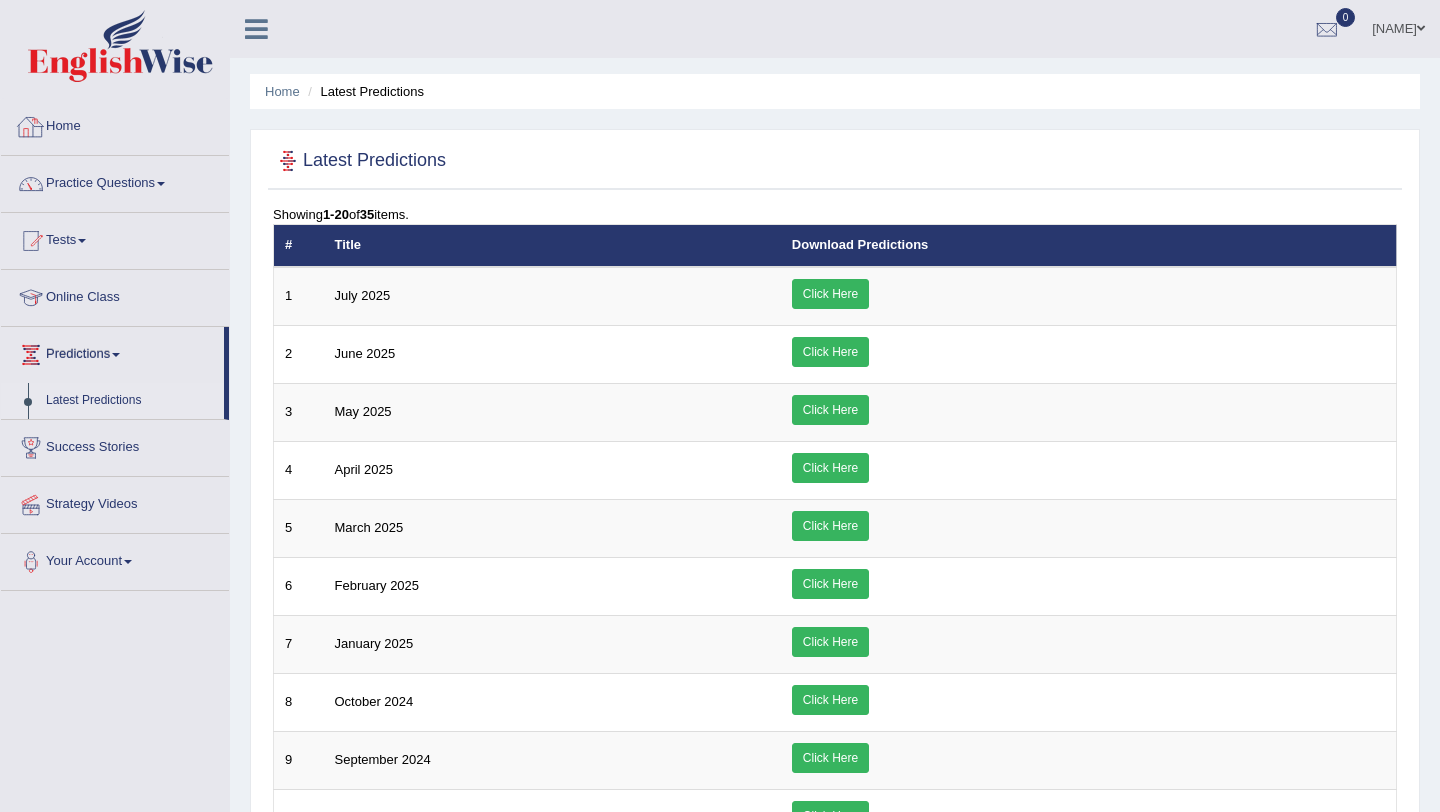 scroll, scrollTop: 0, scrollLeft: 0, axis: both 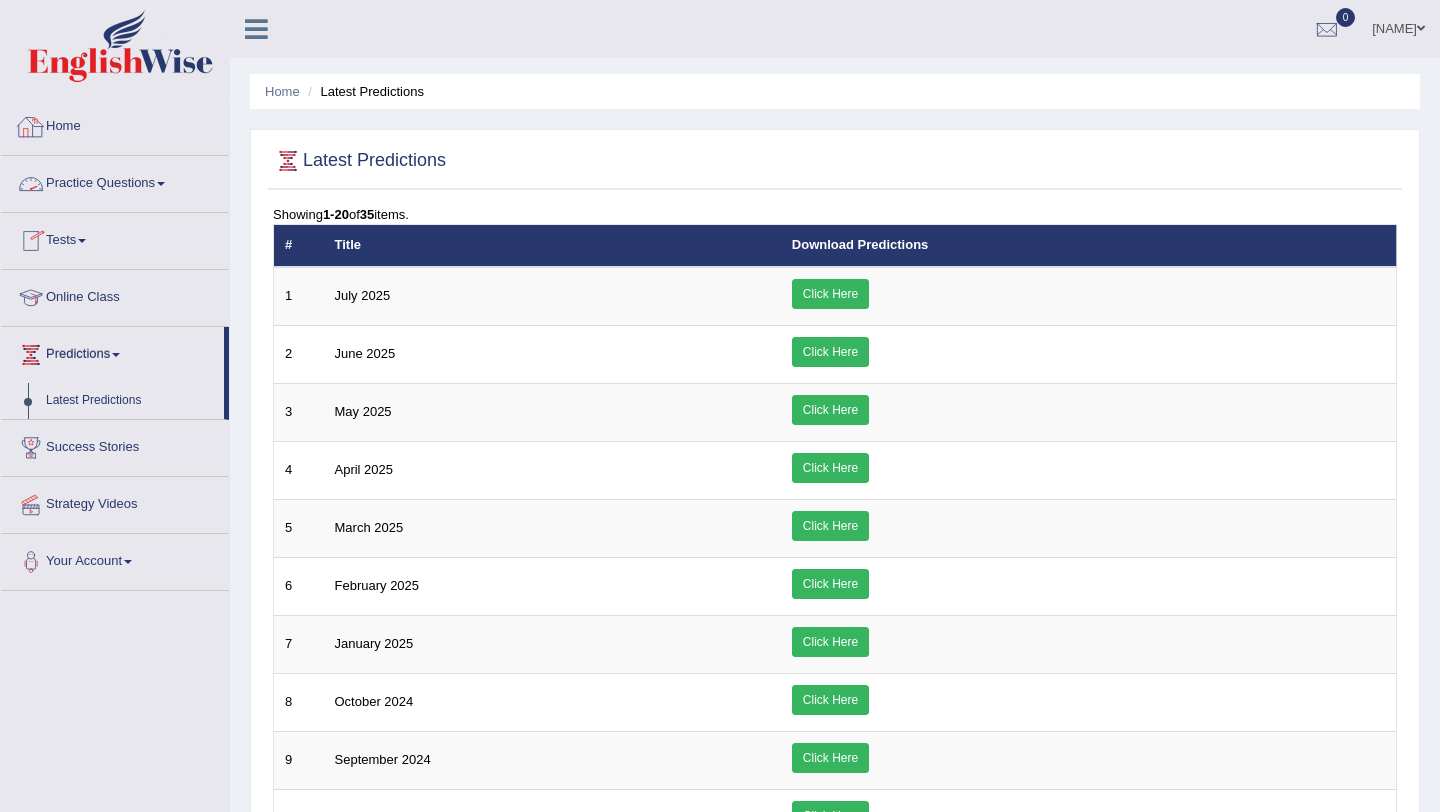 click on "Home" at bounding box center [115, 124] 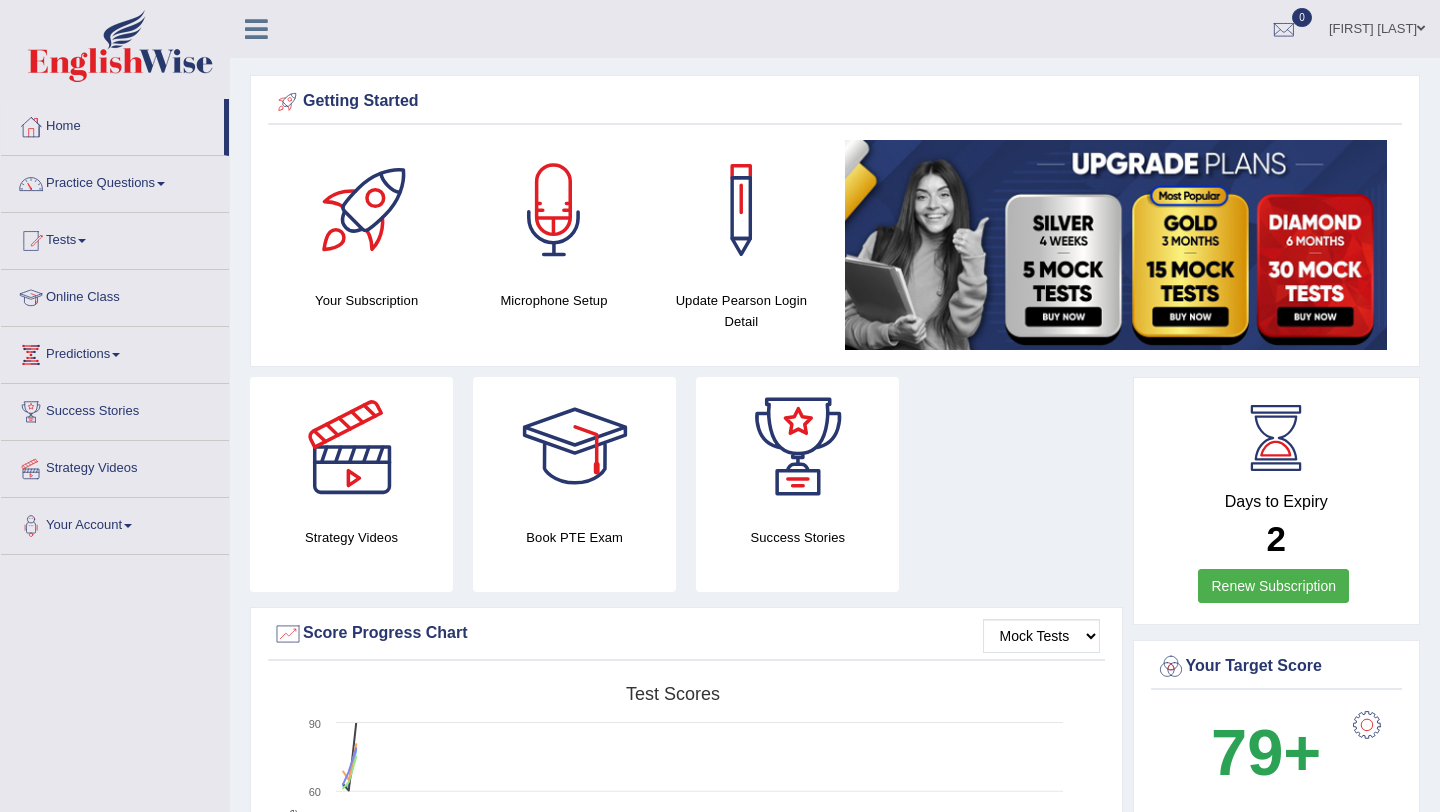 scroll, scrollTop: 0, scrollLeft: 0, axis: both 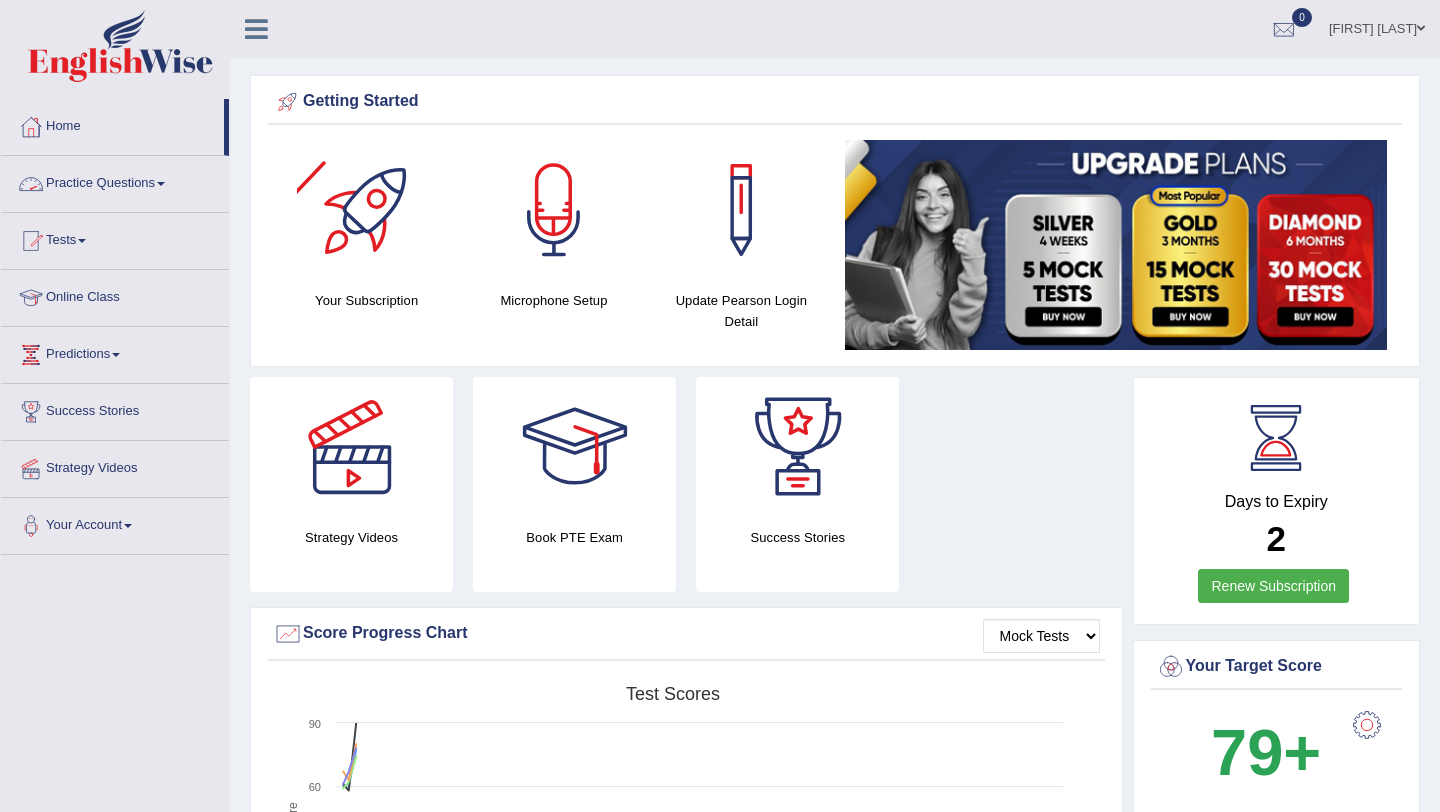 click on "Practice Questions" at bounding box center (115, 181) 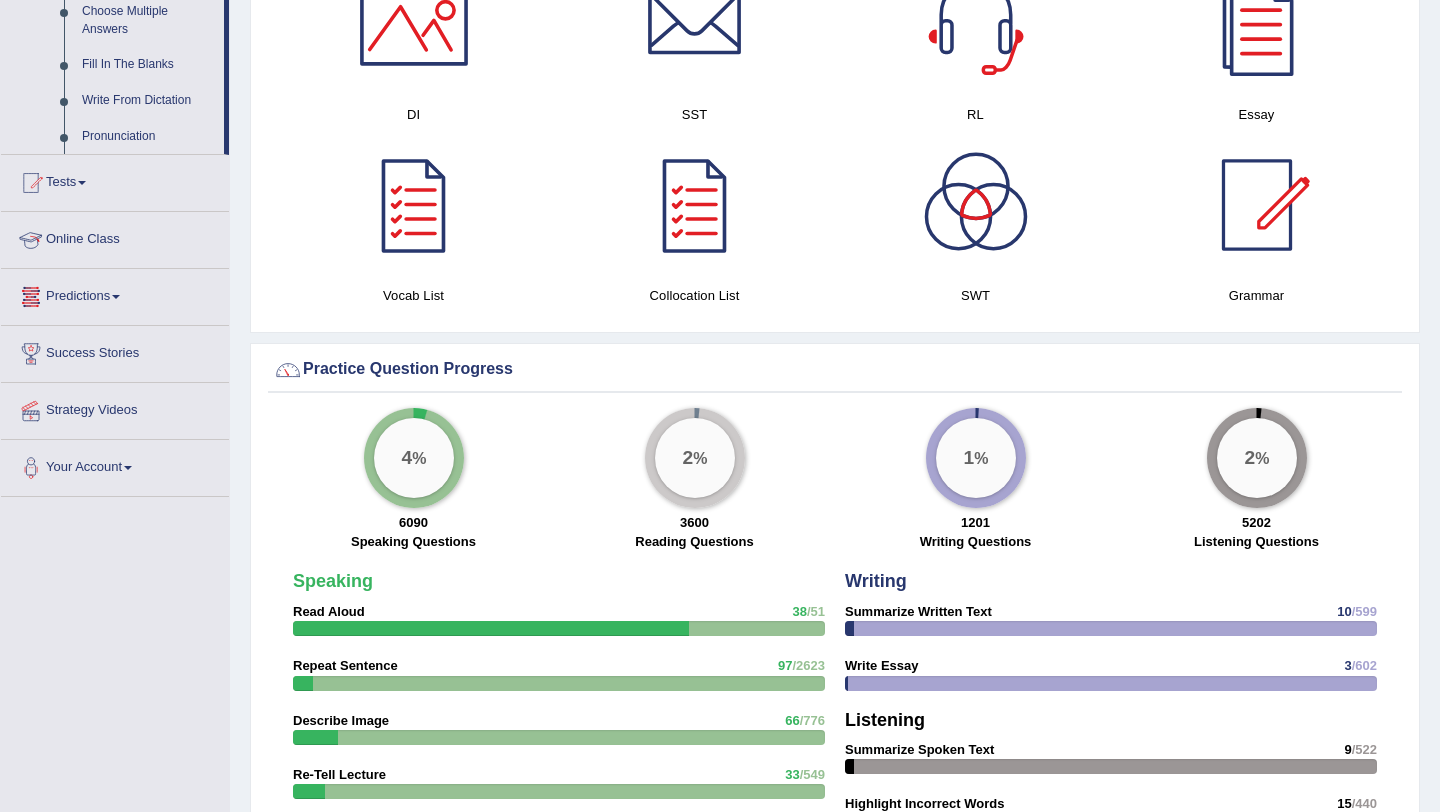 click on "Predictions" at bounding box center (115, 294) 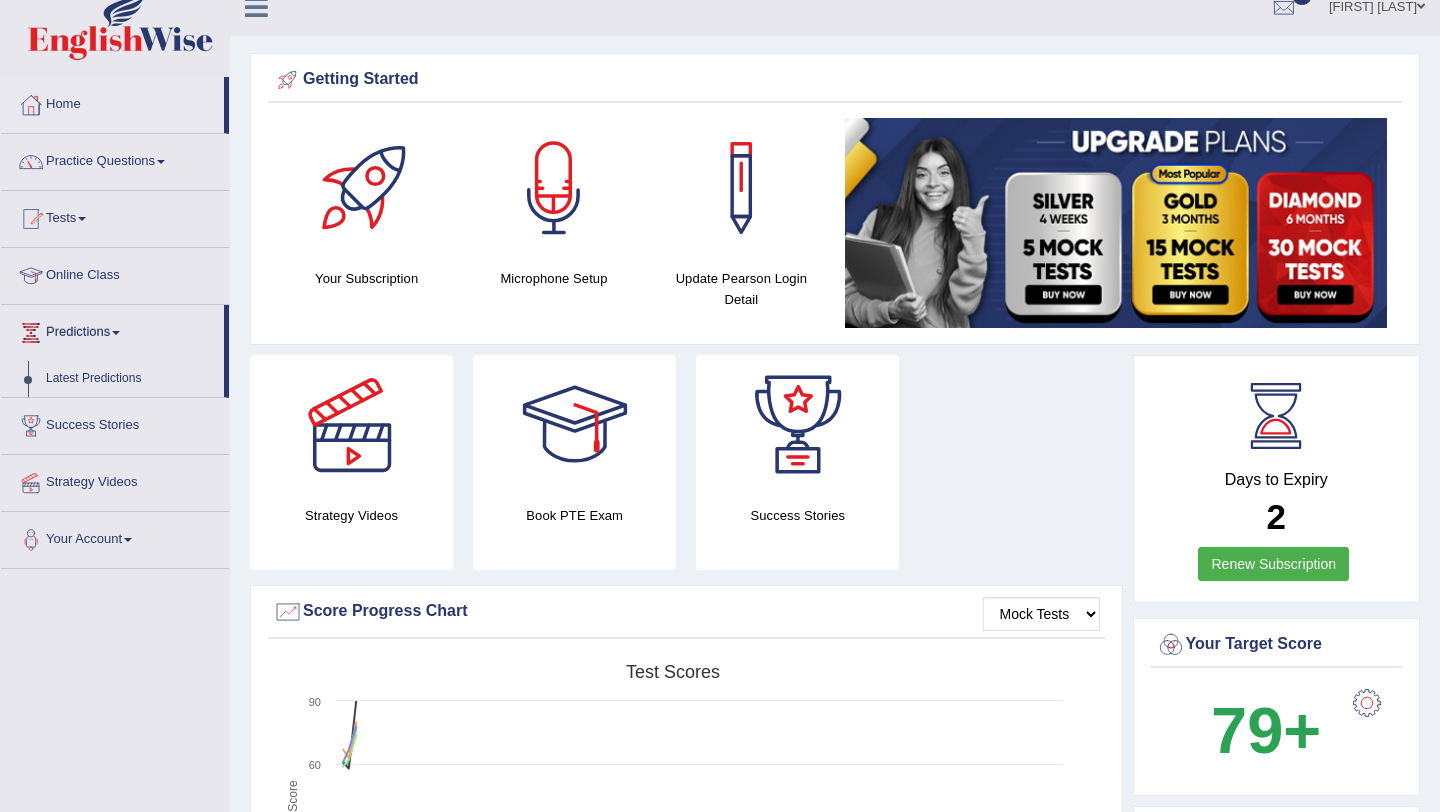 scroll, scrollTop: 17, scrollLeft: 0, axis: vertical 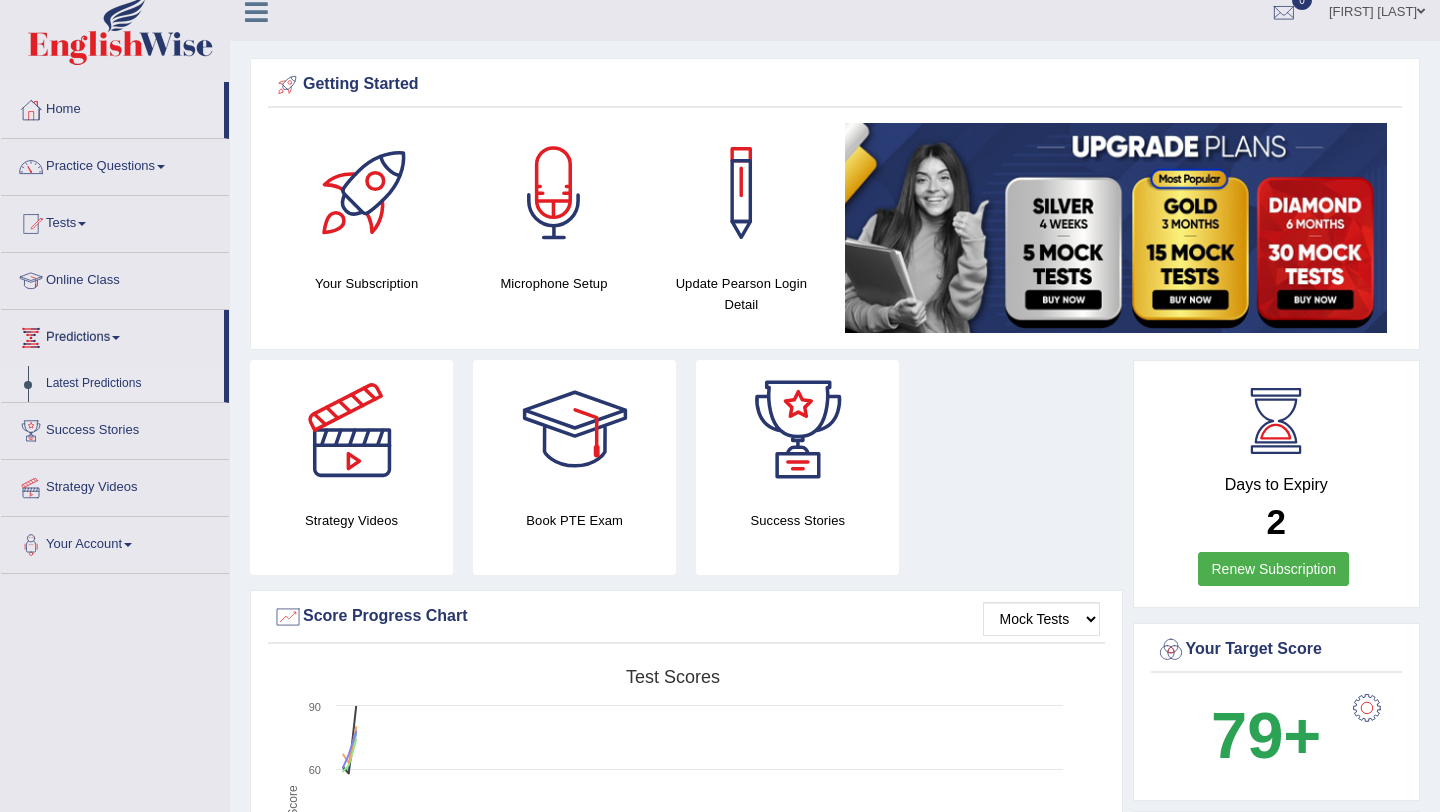click on "Latest Predictions" at bounding box center (130, 384) 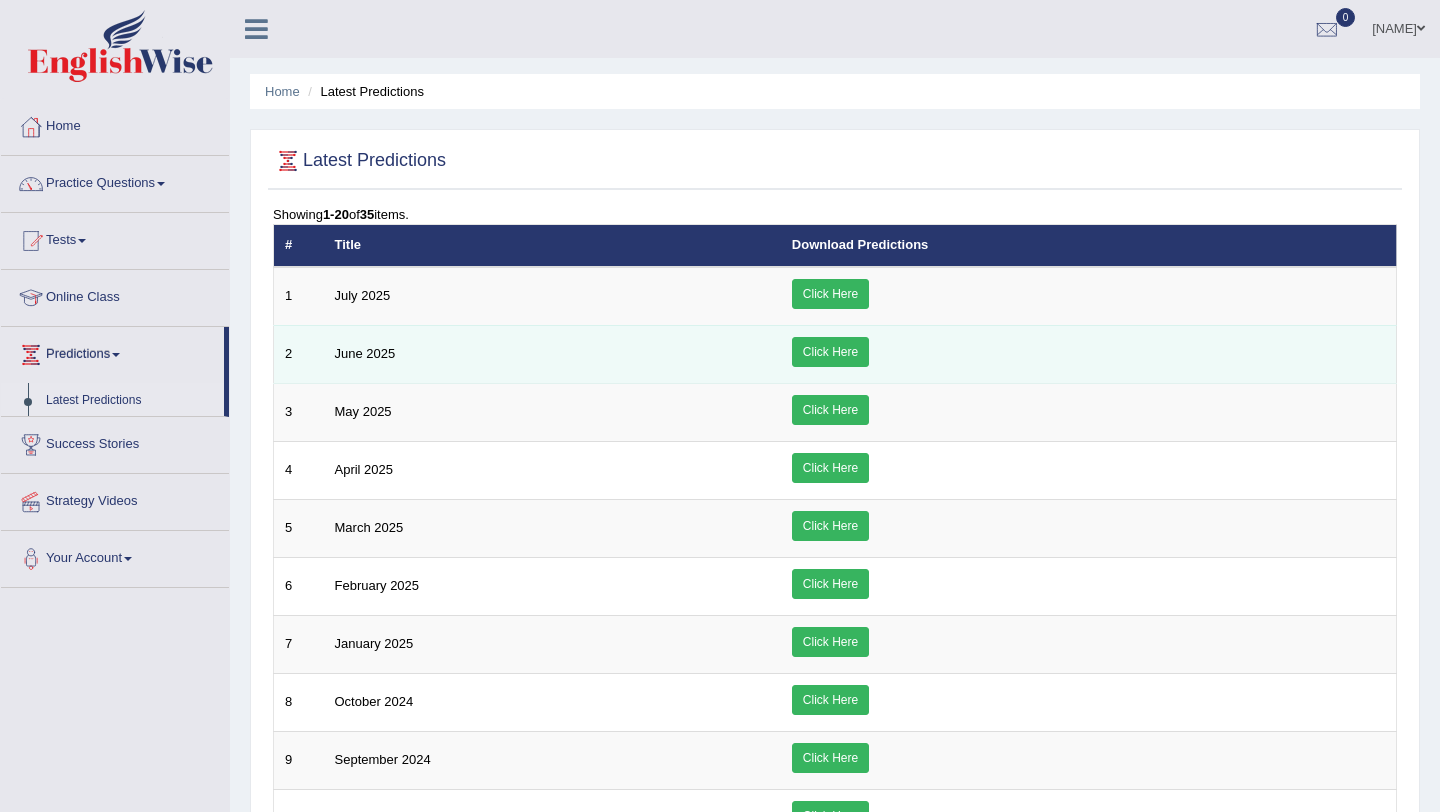 scroll, scrollTop: 0, scrollLeft: 0, axis: both 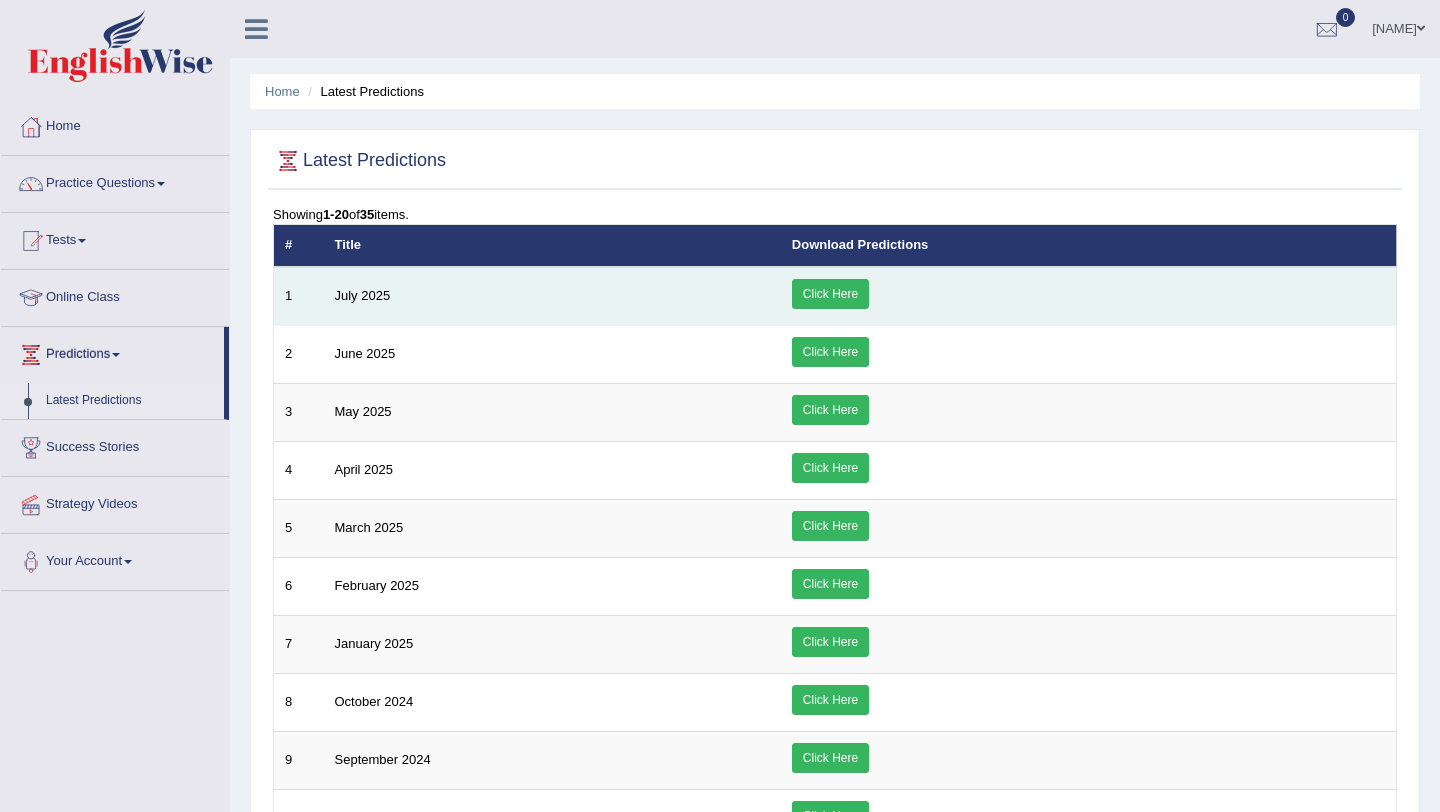 click on "Click Here" at bounding box center (830, 294) 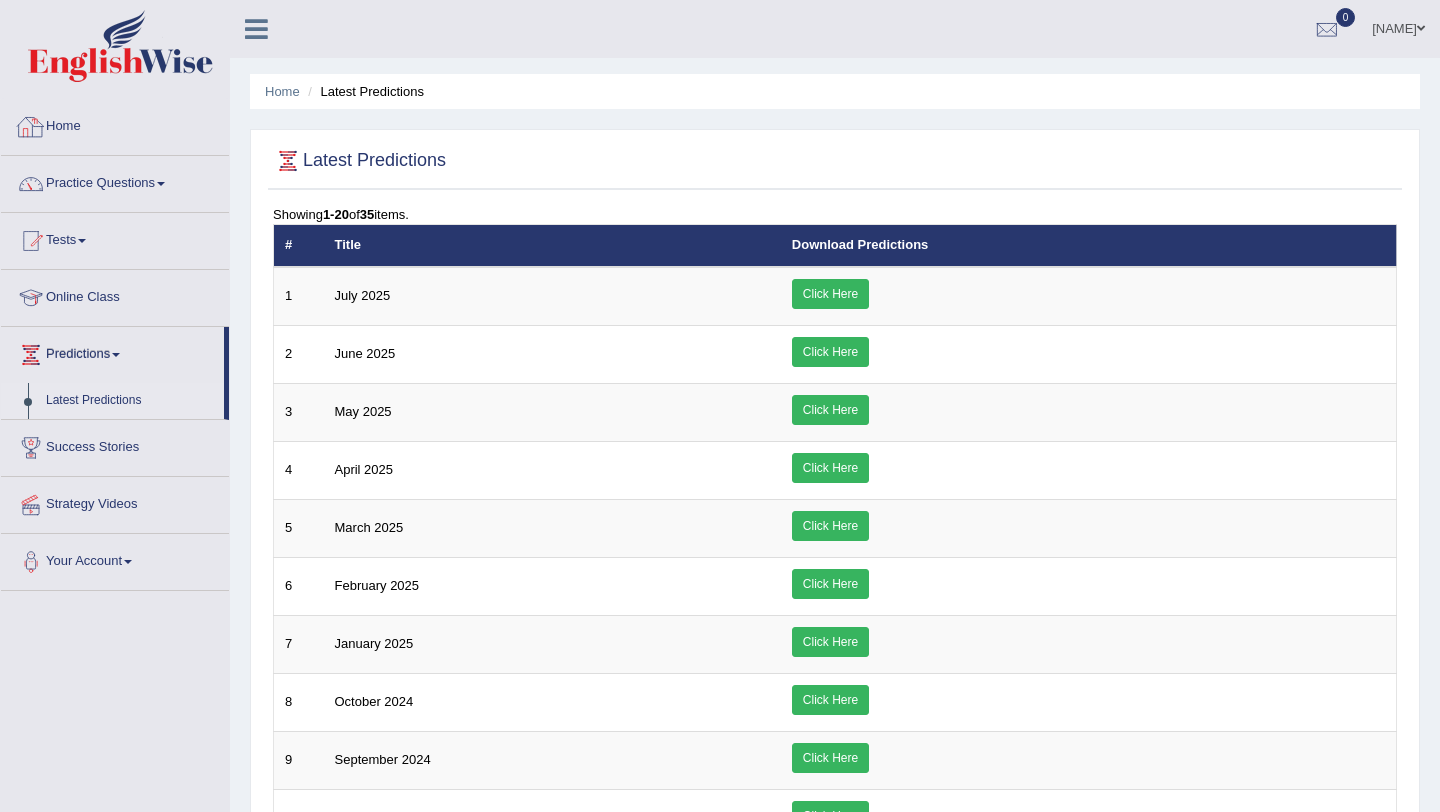 click on "Home" at bounding box center (115, 124) 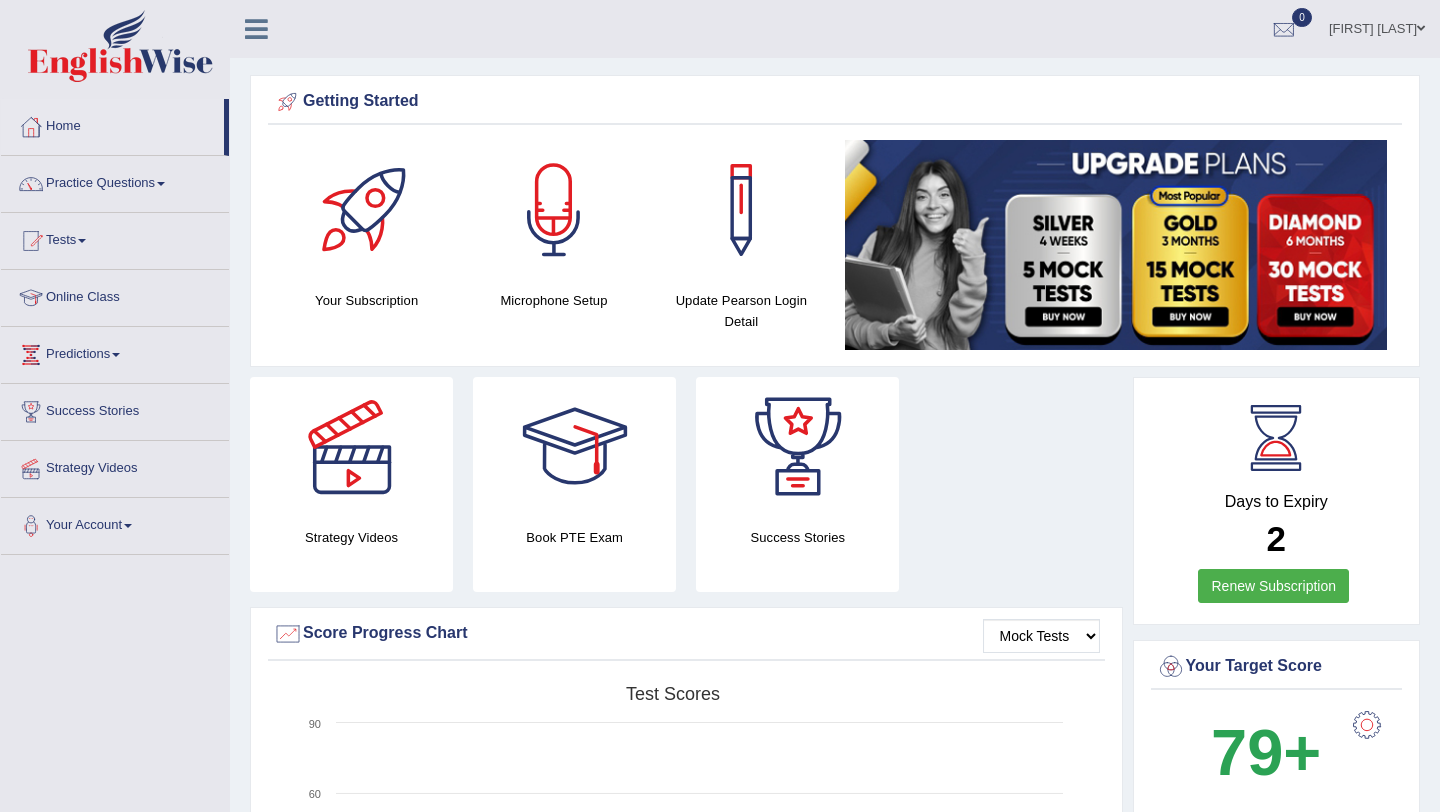 scroll, scrollTop: 0, scrollLeft: 0, axis: both 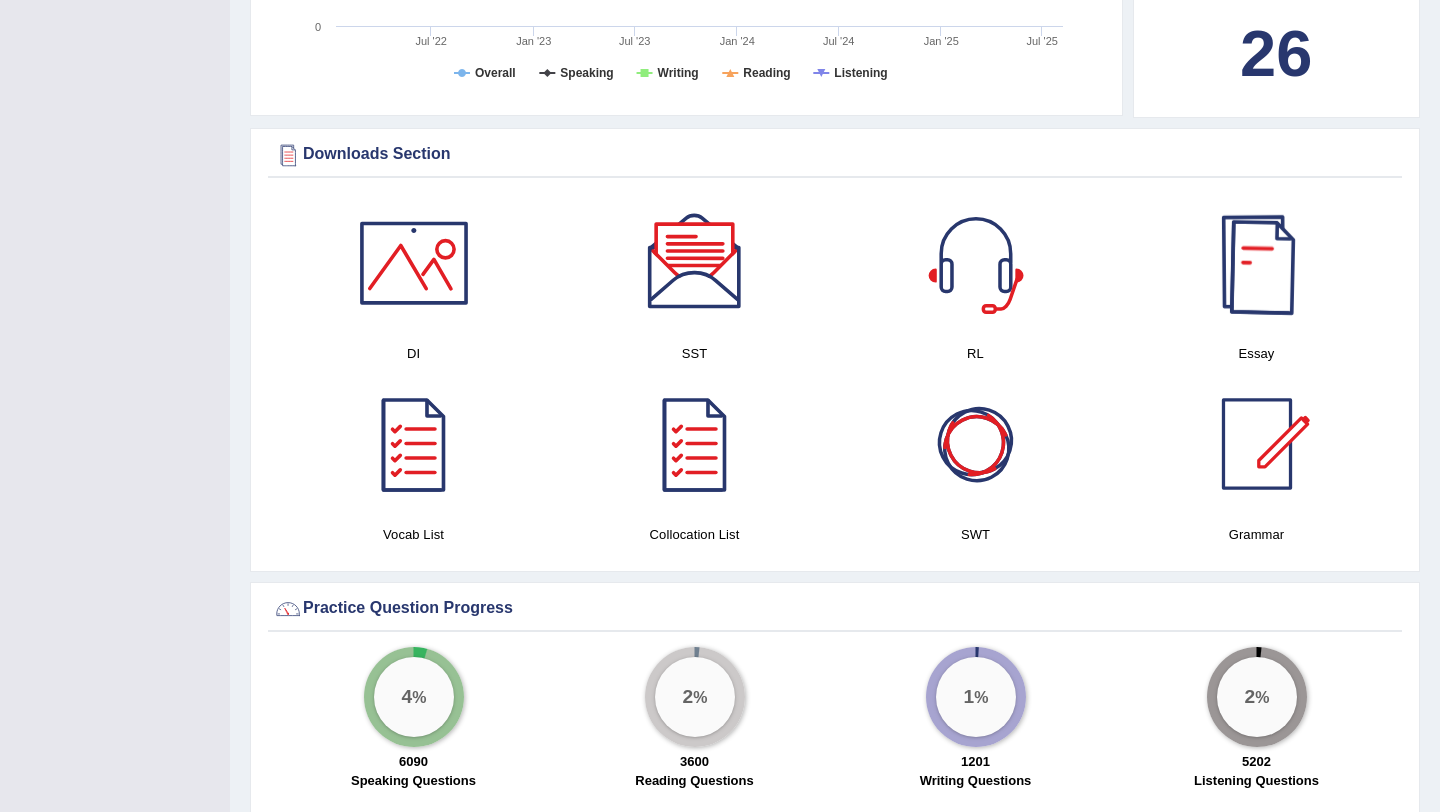 click at bounding box center (1257, 263) 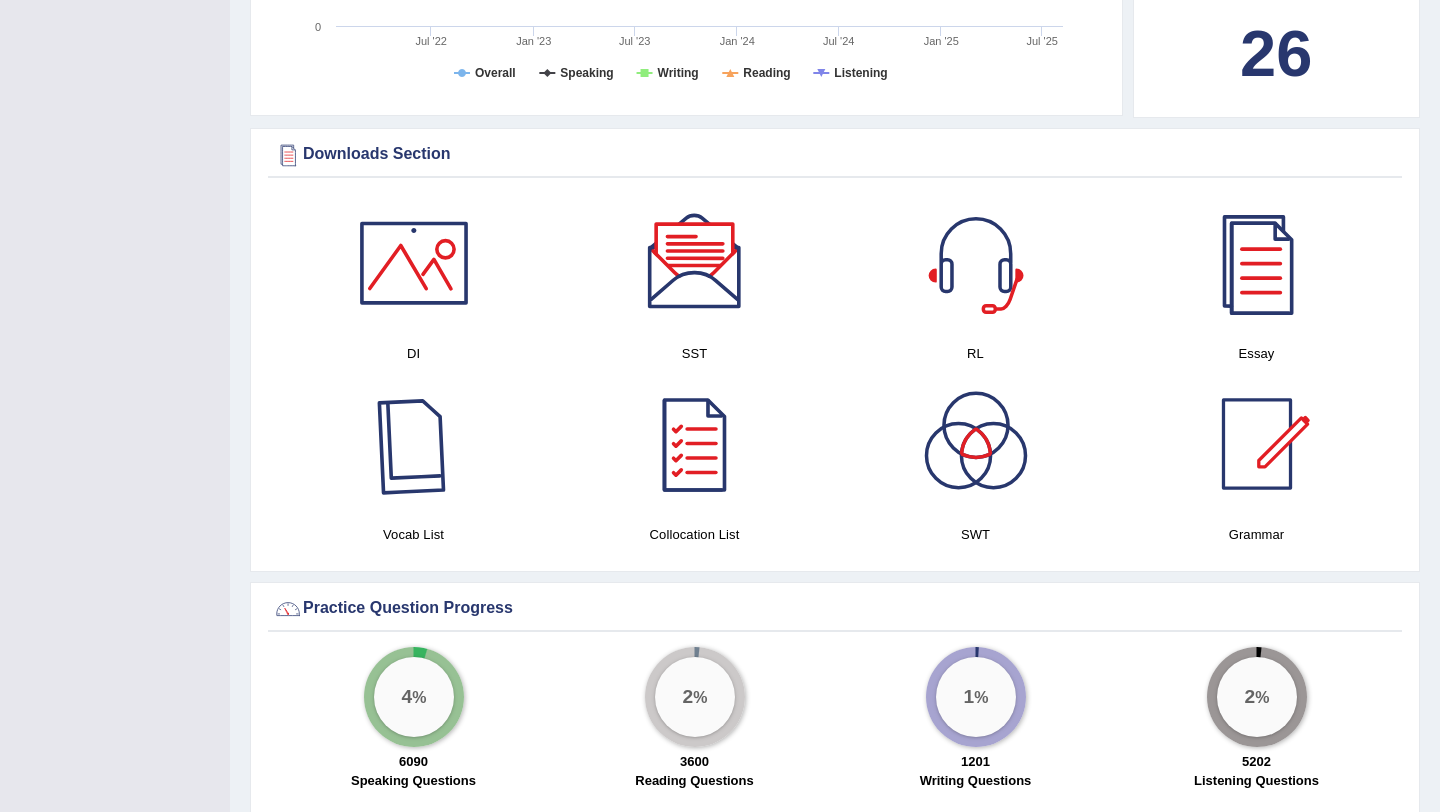 scroll, scrollTop: 910, scrollLeft: 0, axis: vertical 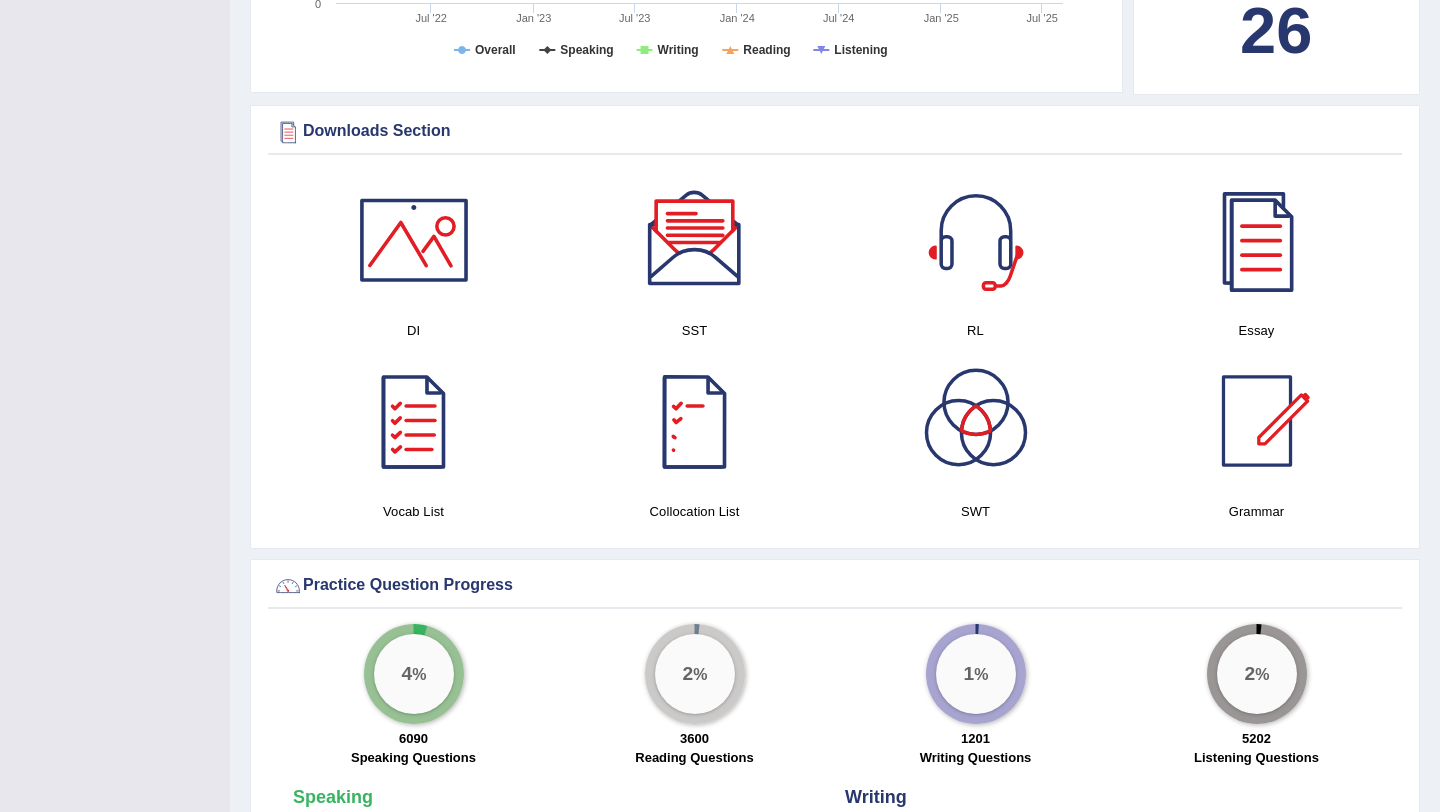 click at bounding box center (414, 240) 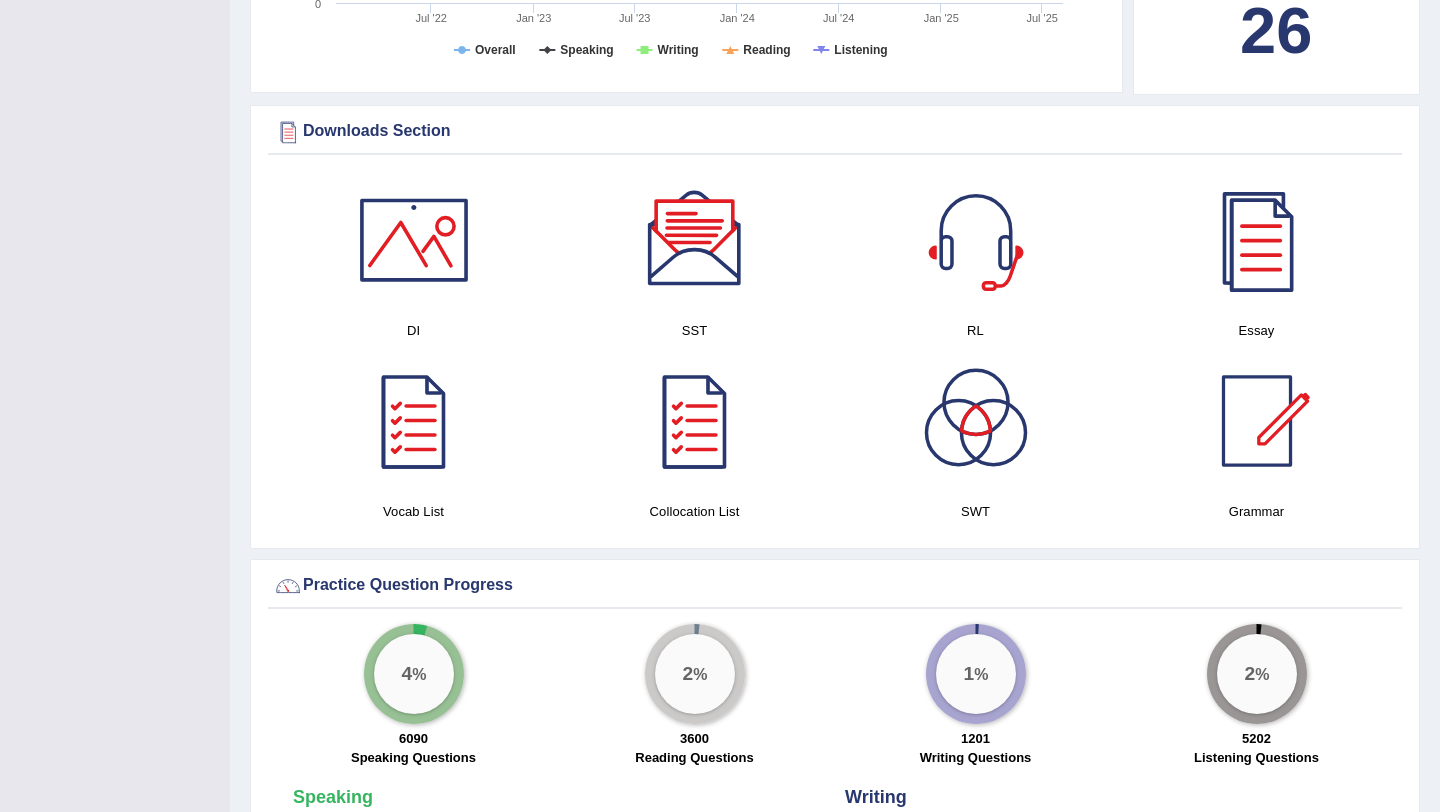 click at bounding box center (695, 240) 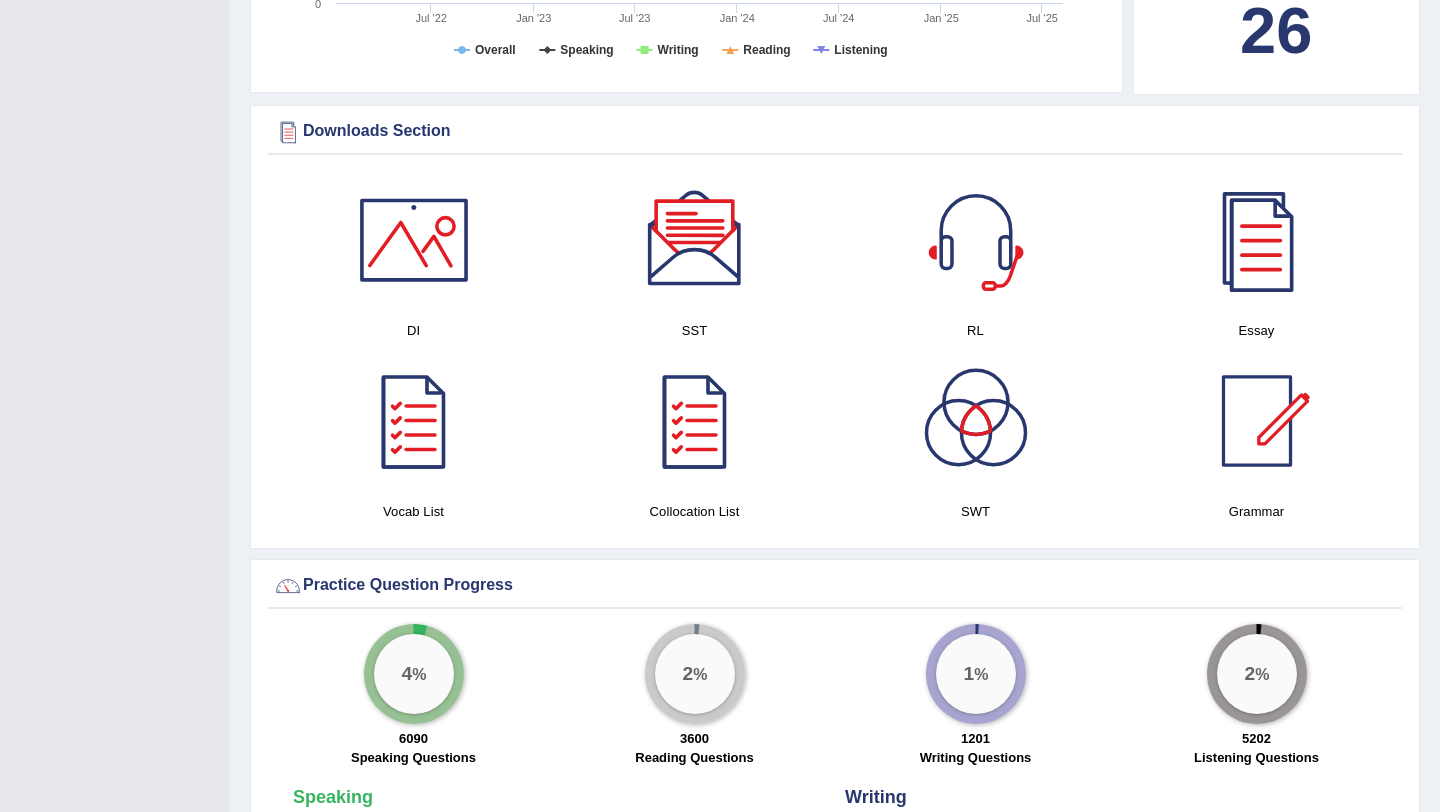click at bounding box center [976, 240] 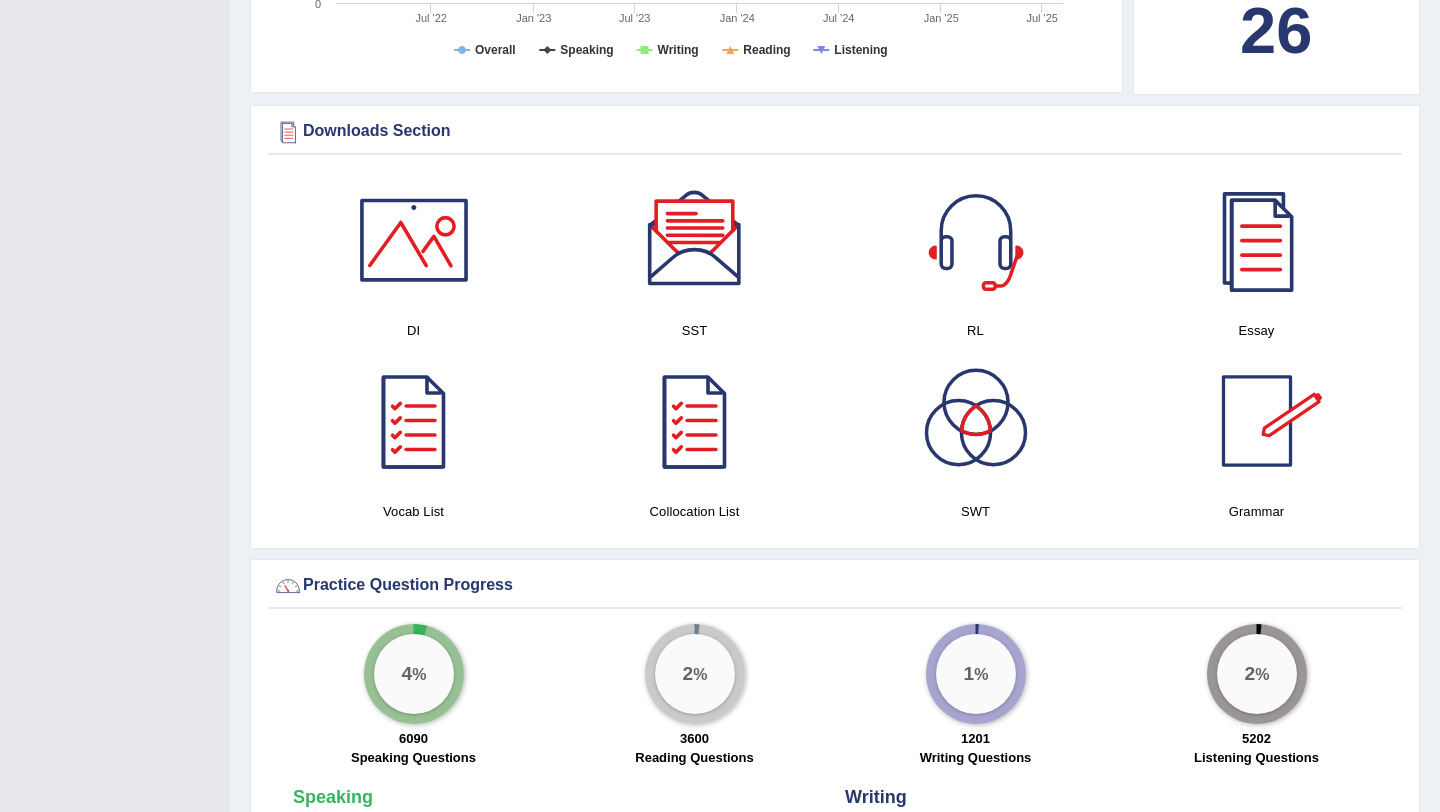 click at bounding box center [1257, 421] 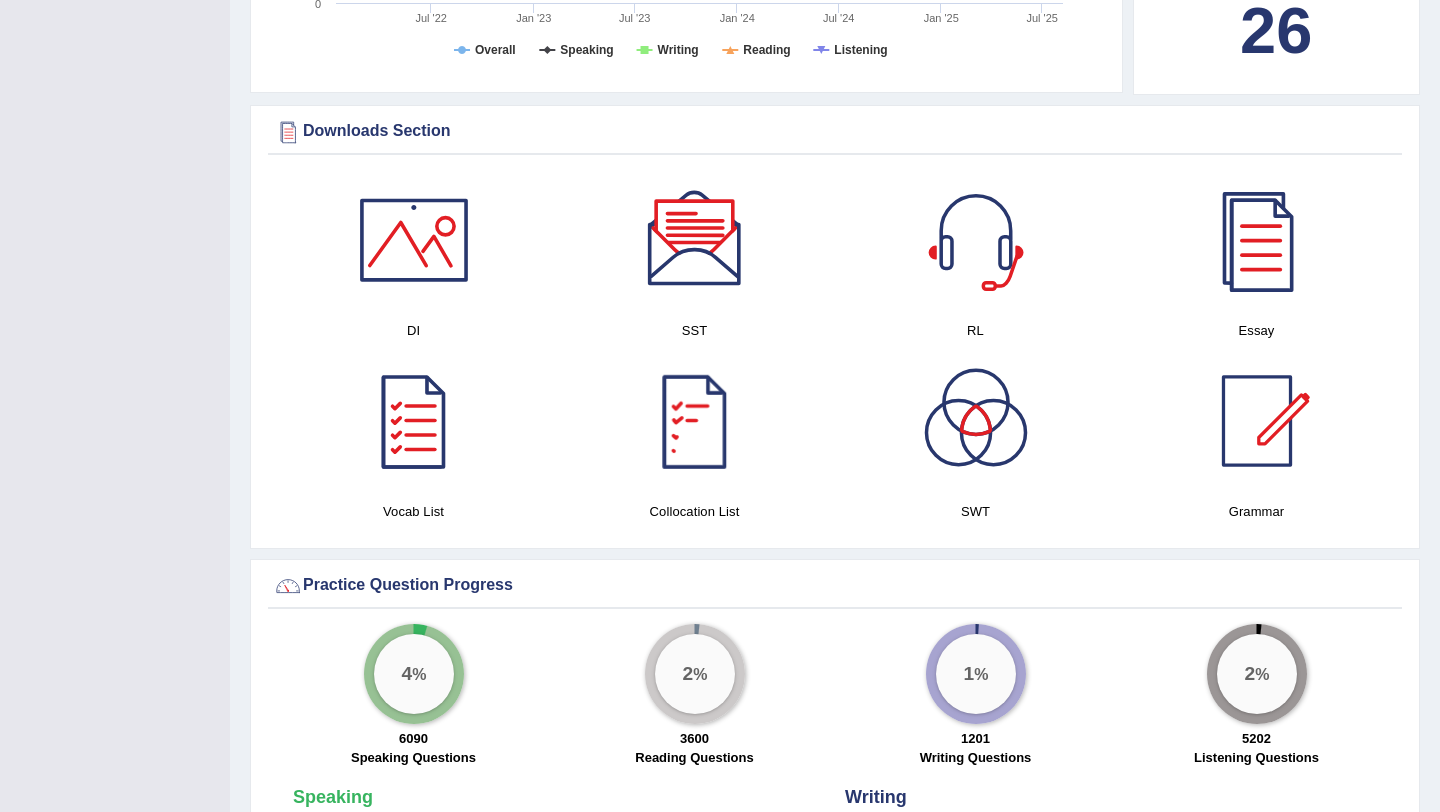 click at bounding box center (695, 421) 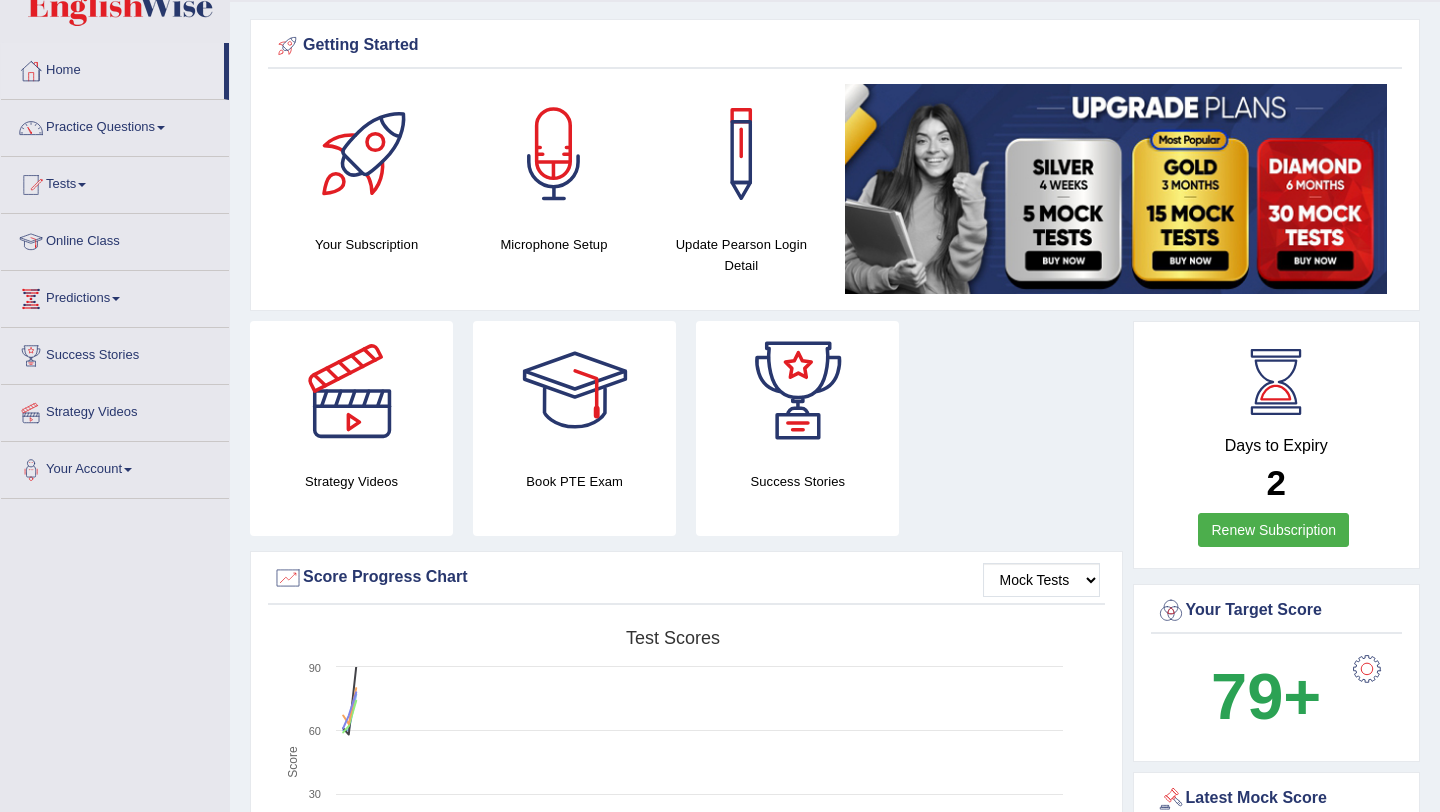 scroll, scrollTop: 0, scrollLeft: 0, axis: both 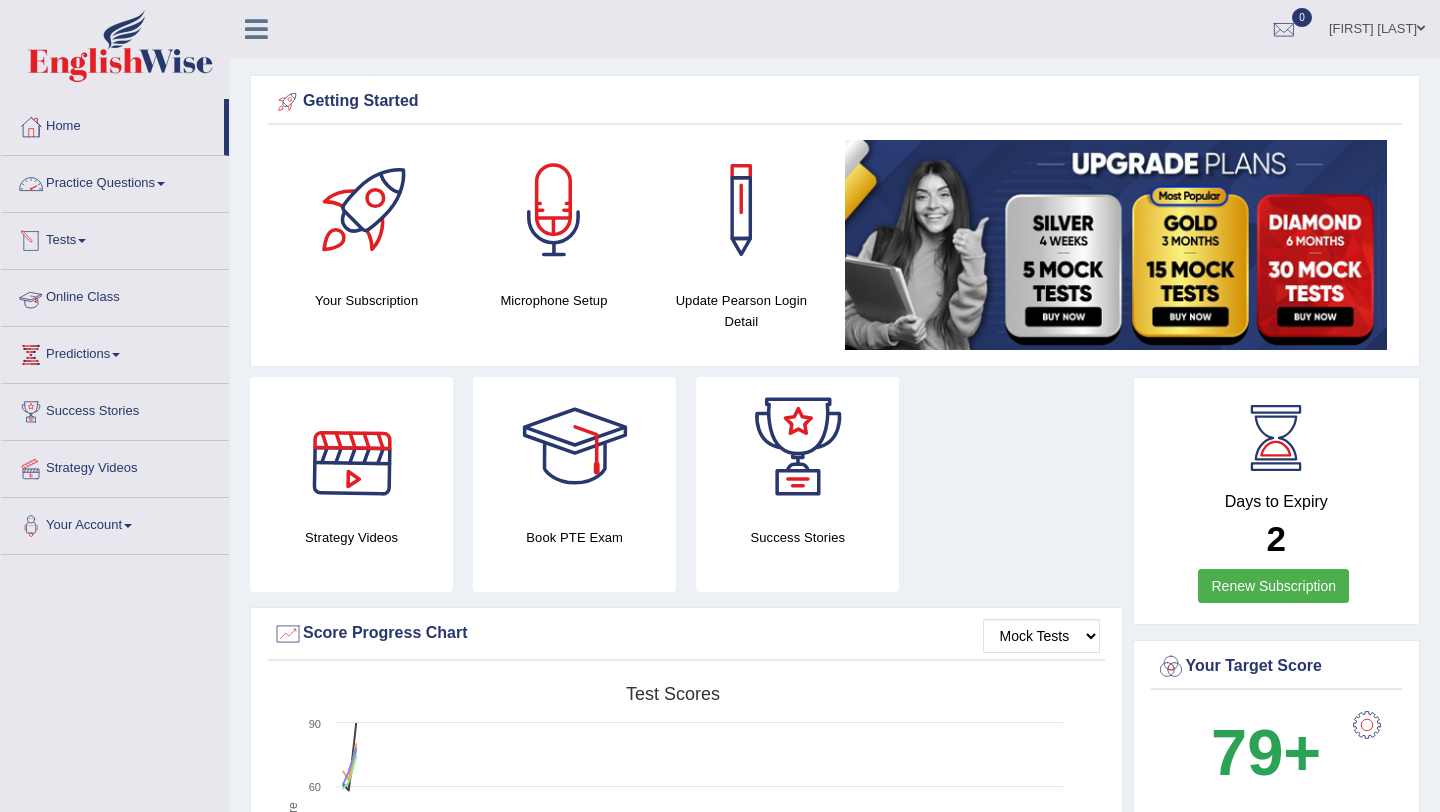 click on "Practice Questions" at bounding box center (115, 181) 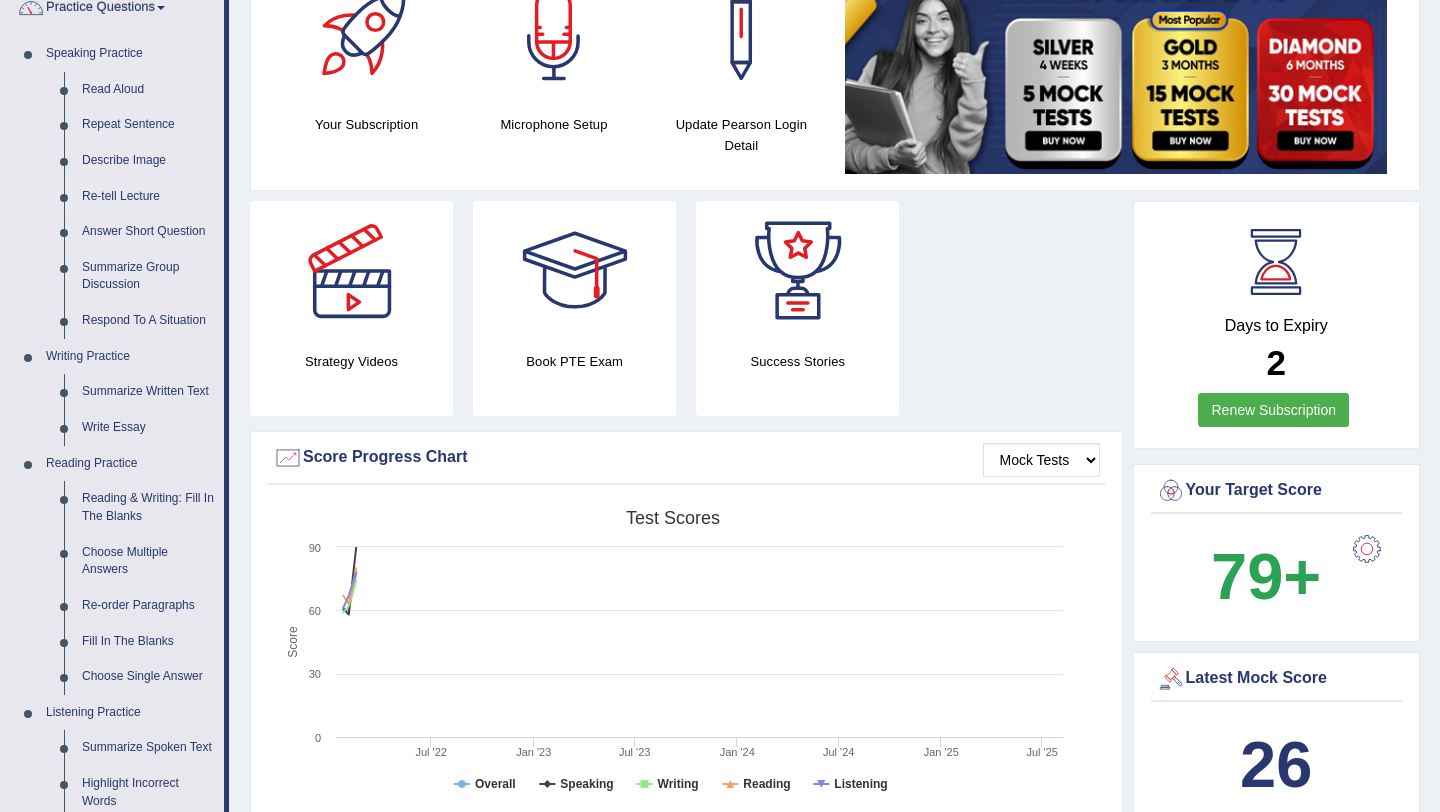 scroll, scrollTop: 170, scrollLeft: 0, axis: vertical 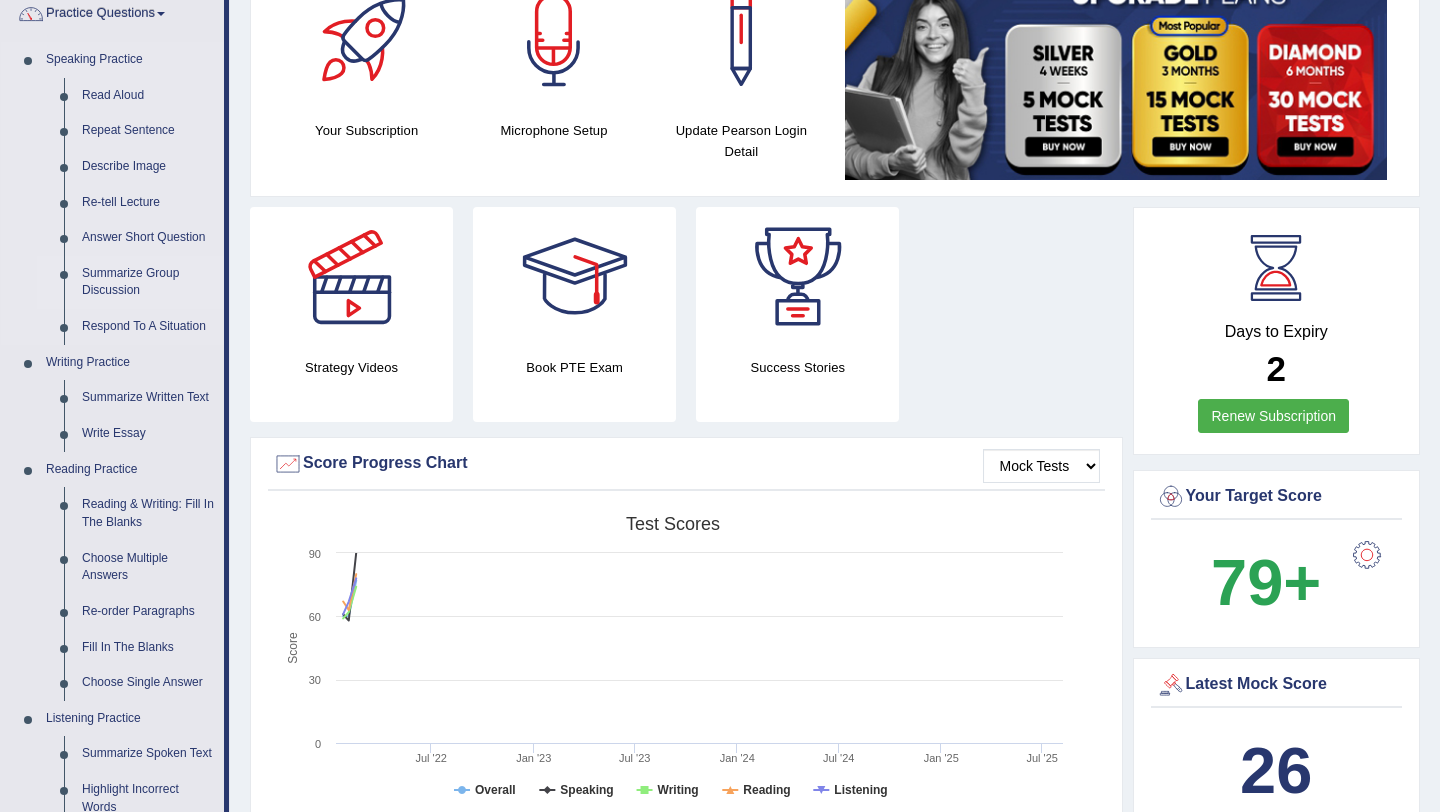 click on "Summarize Group Discussion" at bounding box center (148, 282) 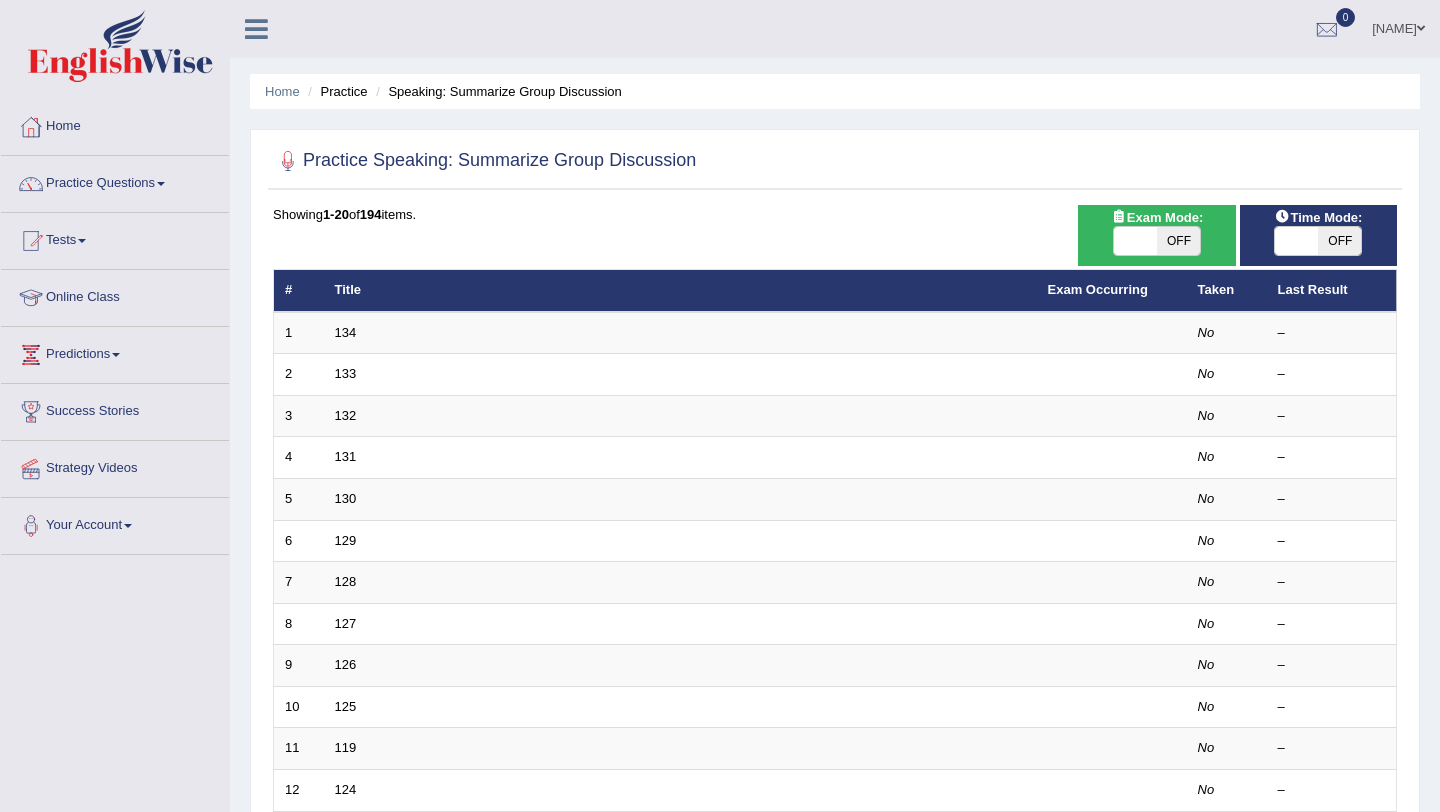 scroll, scrollTop: 0, scrollLeft: 0, axis: both 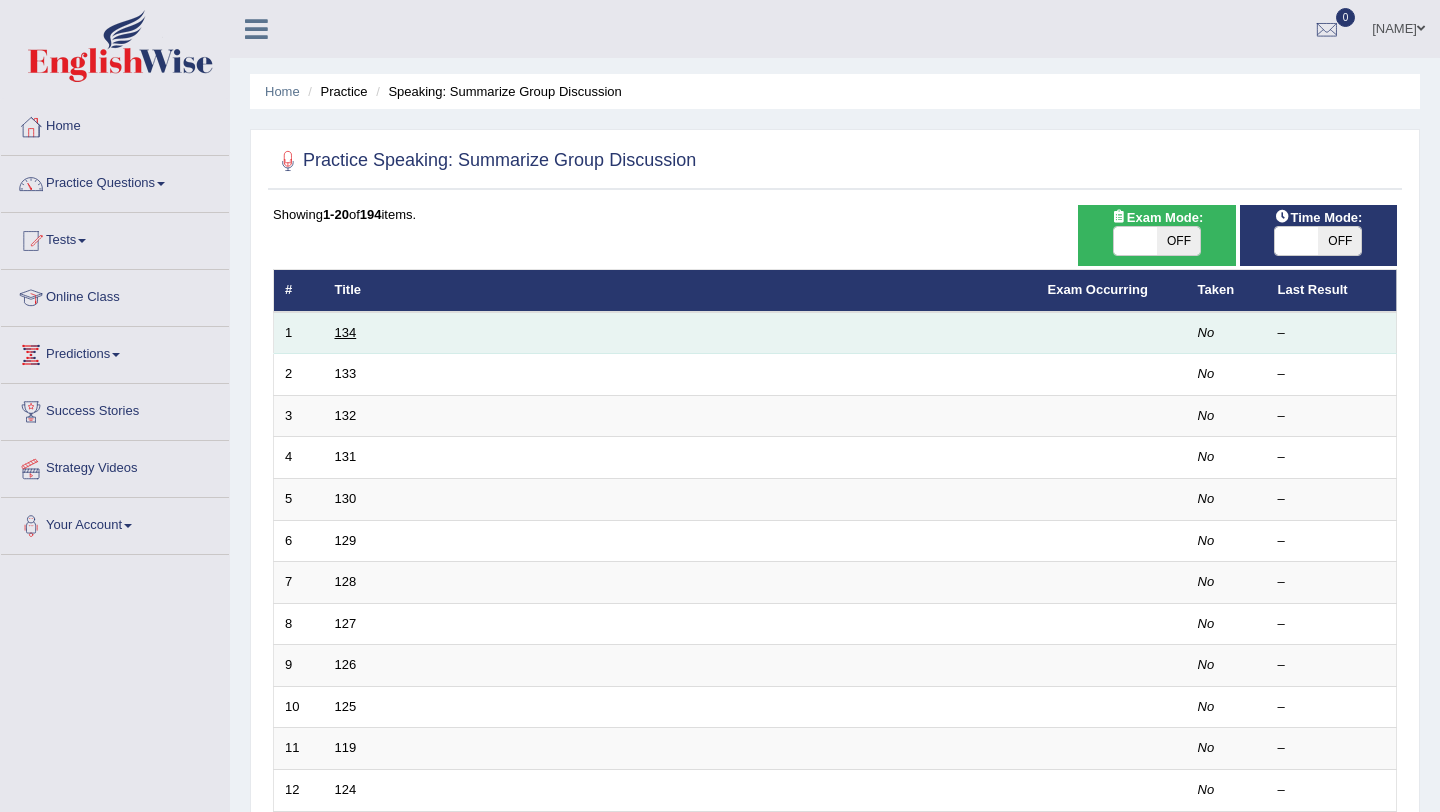 click on "134" at bounding box center [346, 332] 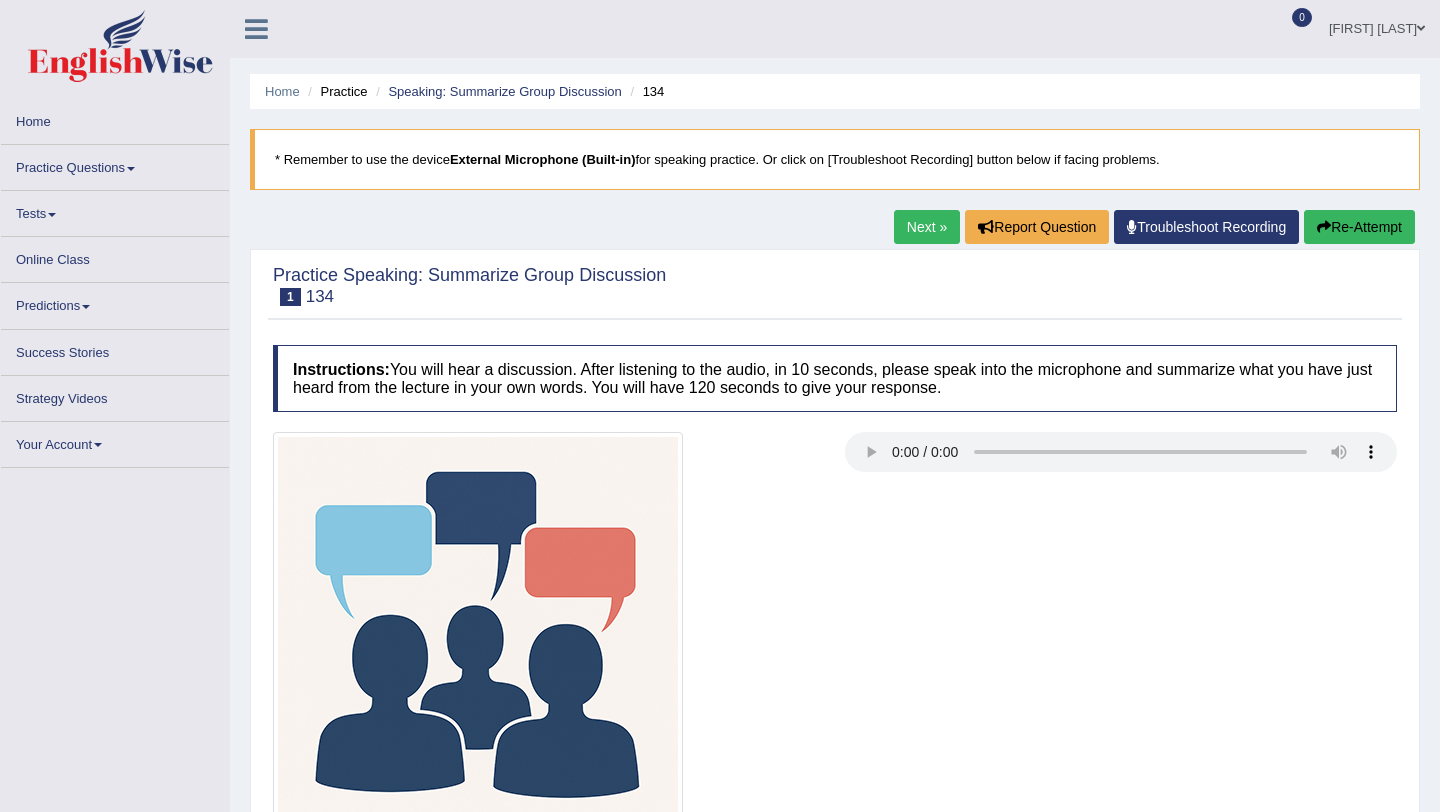 scroll, scrollTop: 0, scrollLeft: 0, axis: both 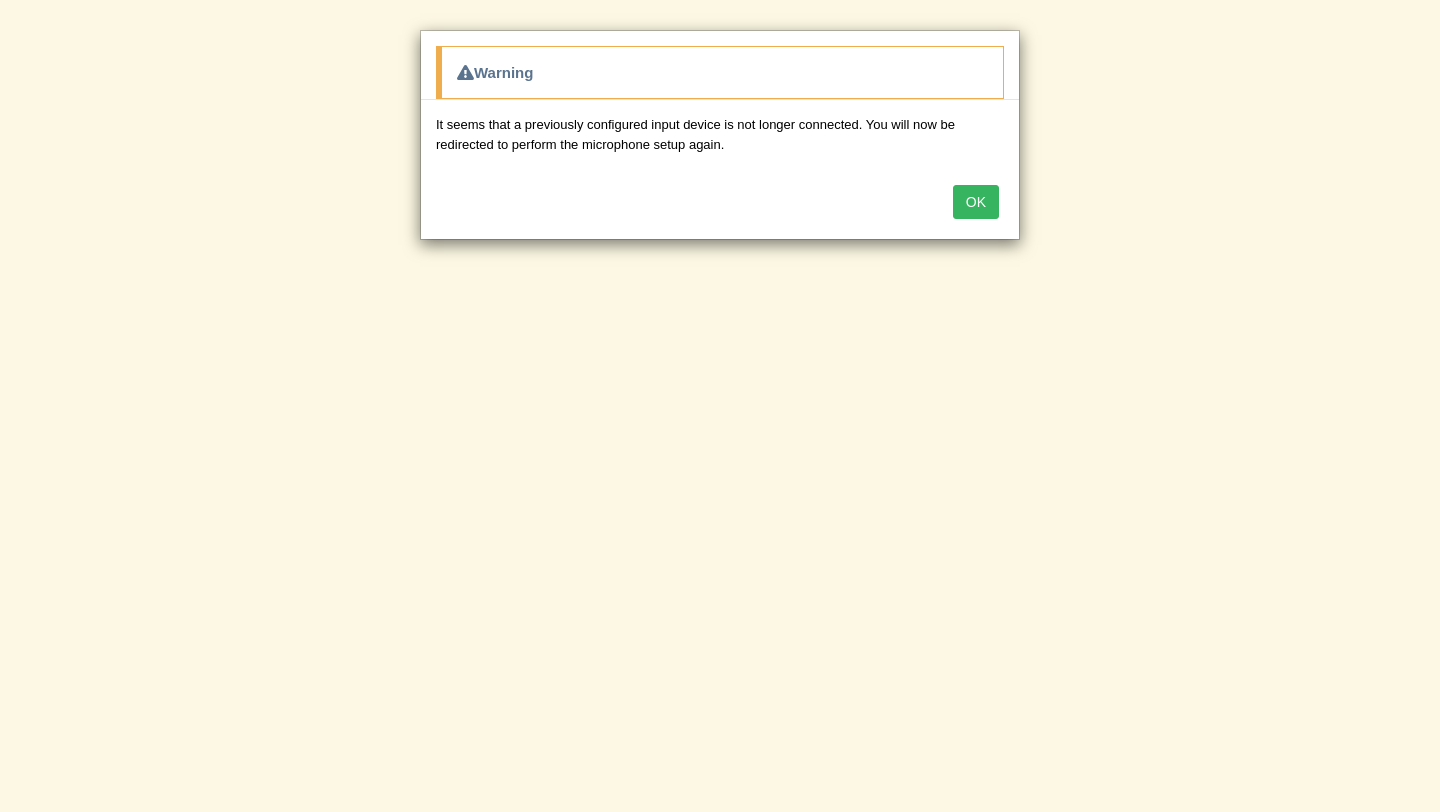 click on "OK" at bounding box center (976, 202) 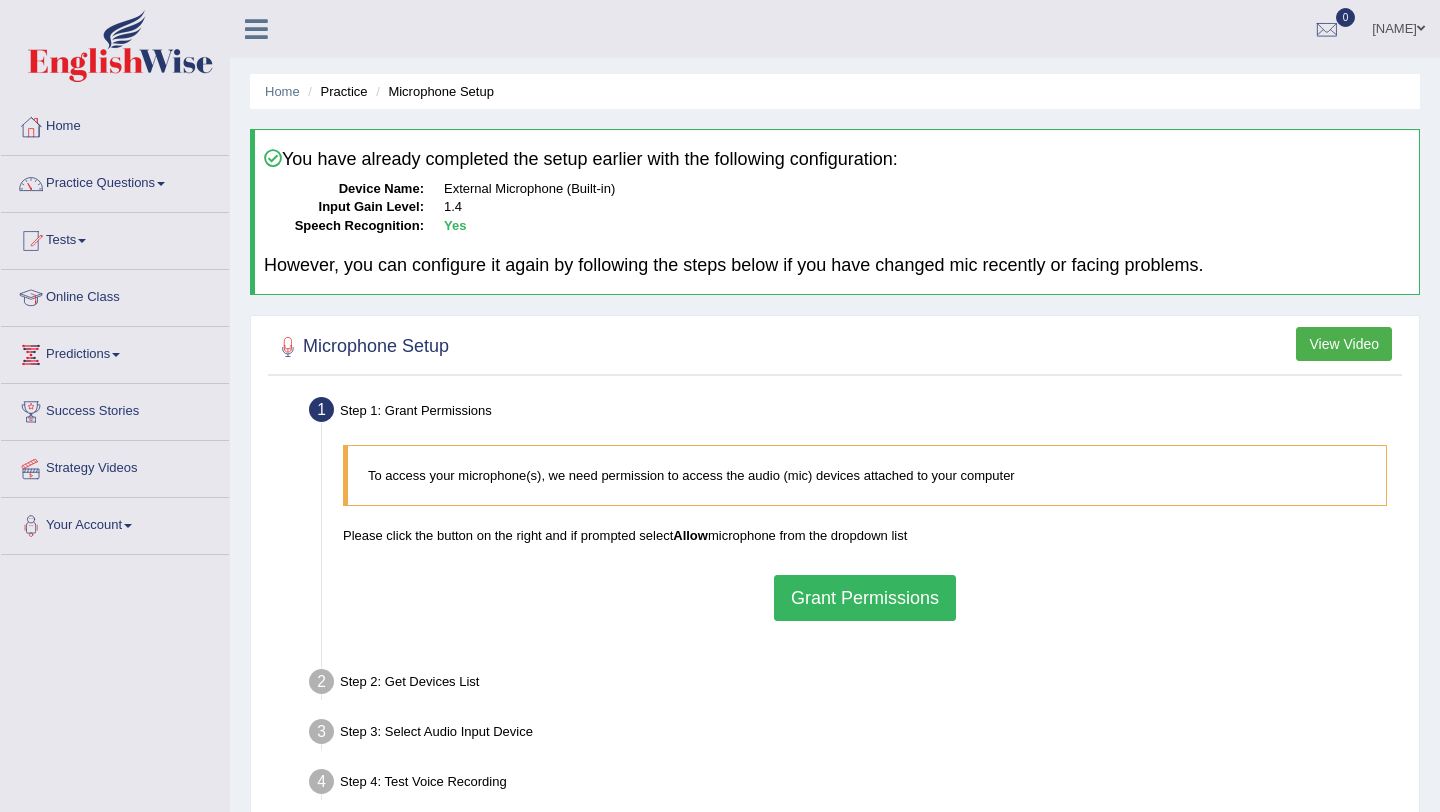 scroll, scrollTop: 0, scrollLeft: 0, axis: both 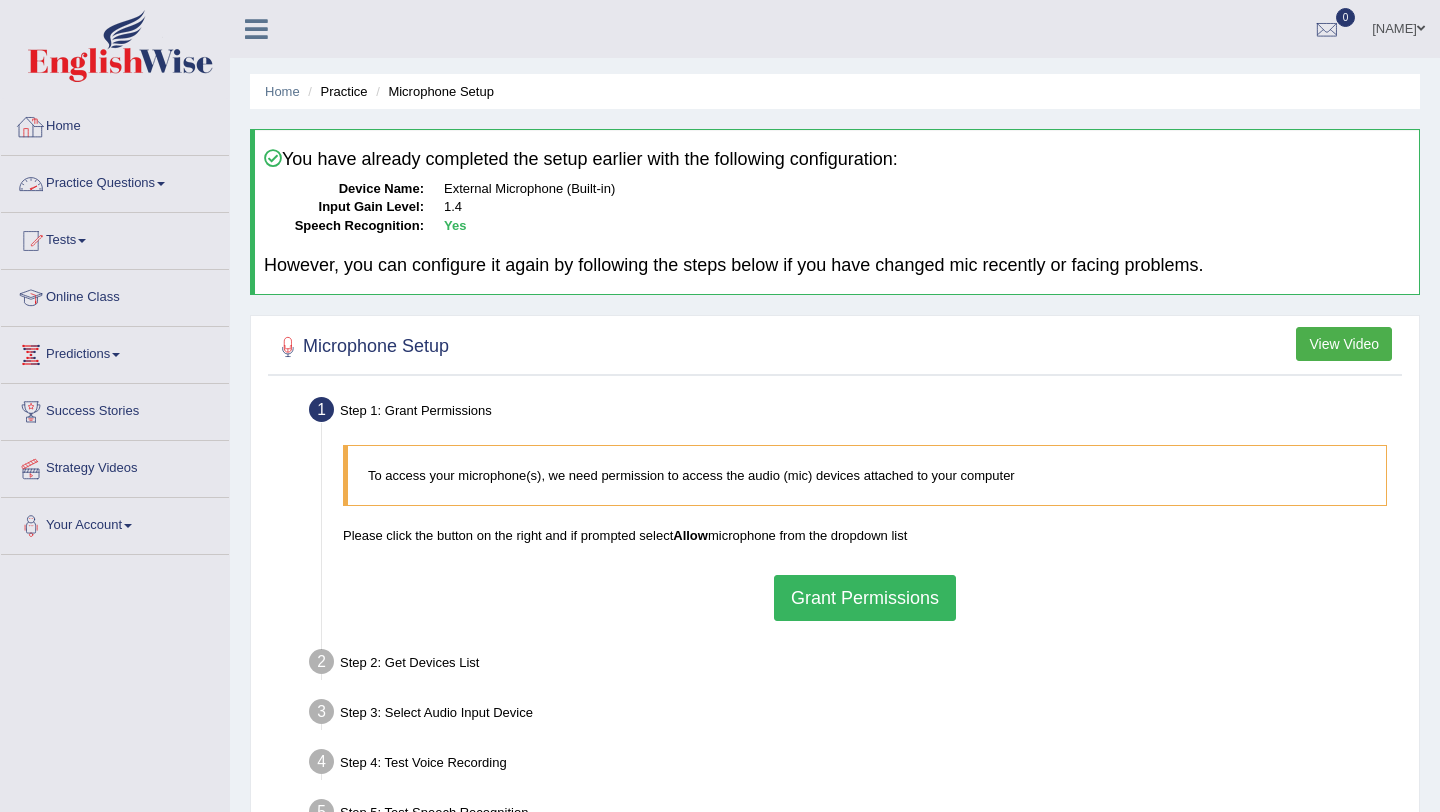 click on "Home" at bounding box center [115, 124] 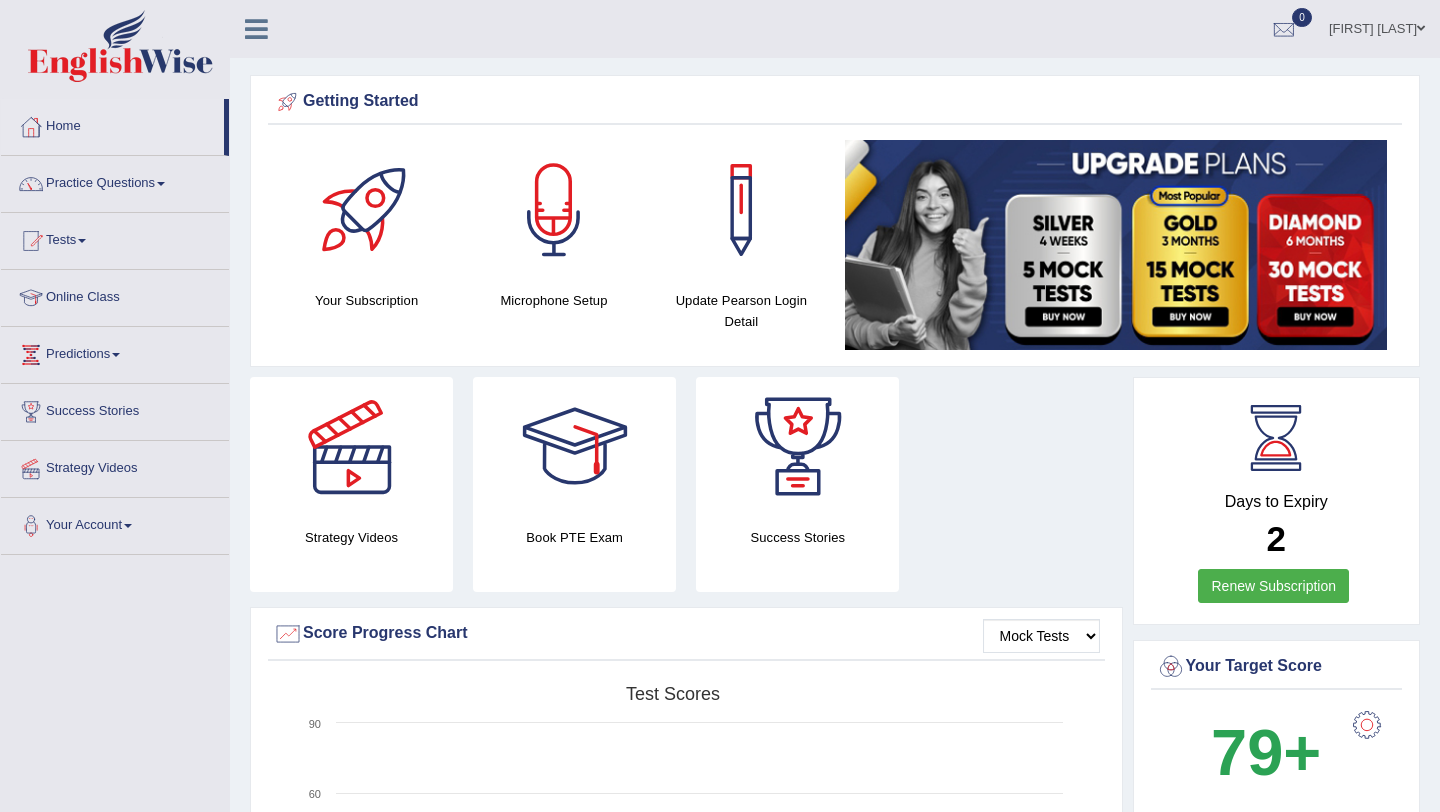 scroll, scrollTop: 0, scrollLeft: 0, axis: both 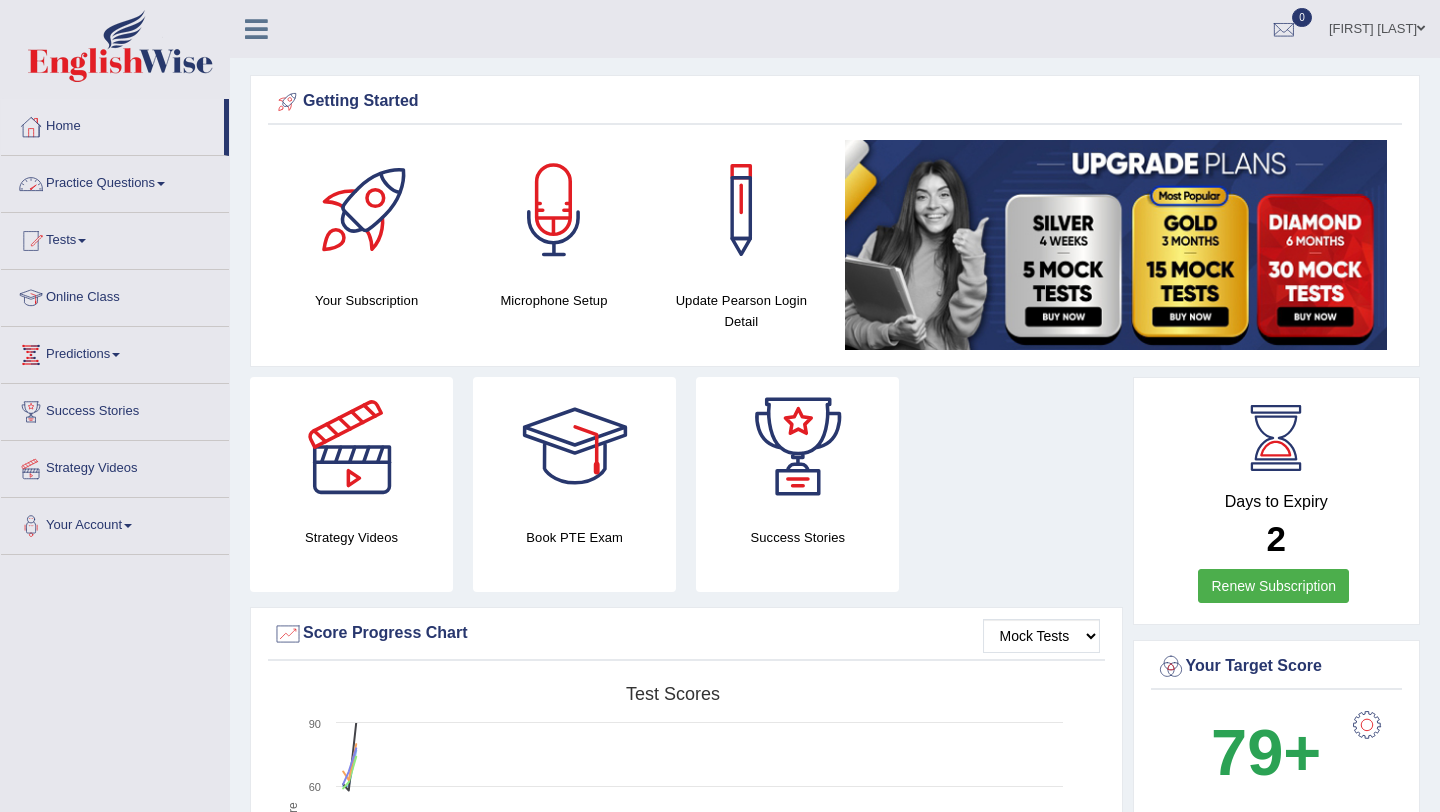 click at bounding box center (256, 29) 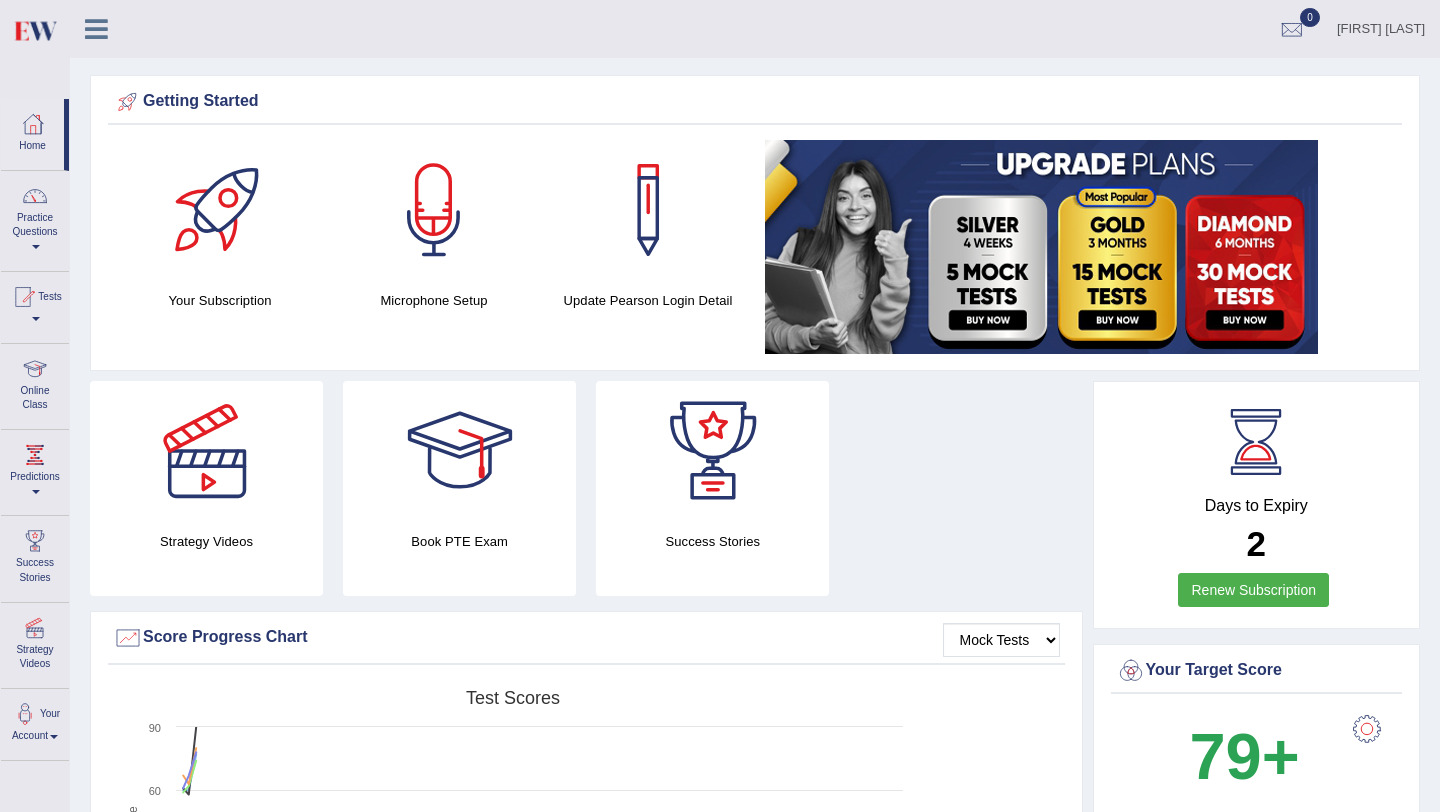 click at bounding box center (96, 29) 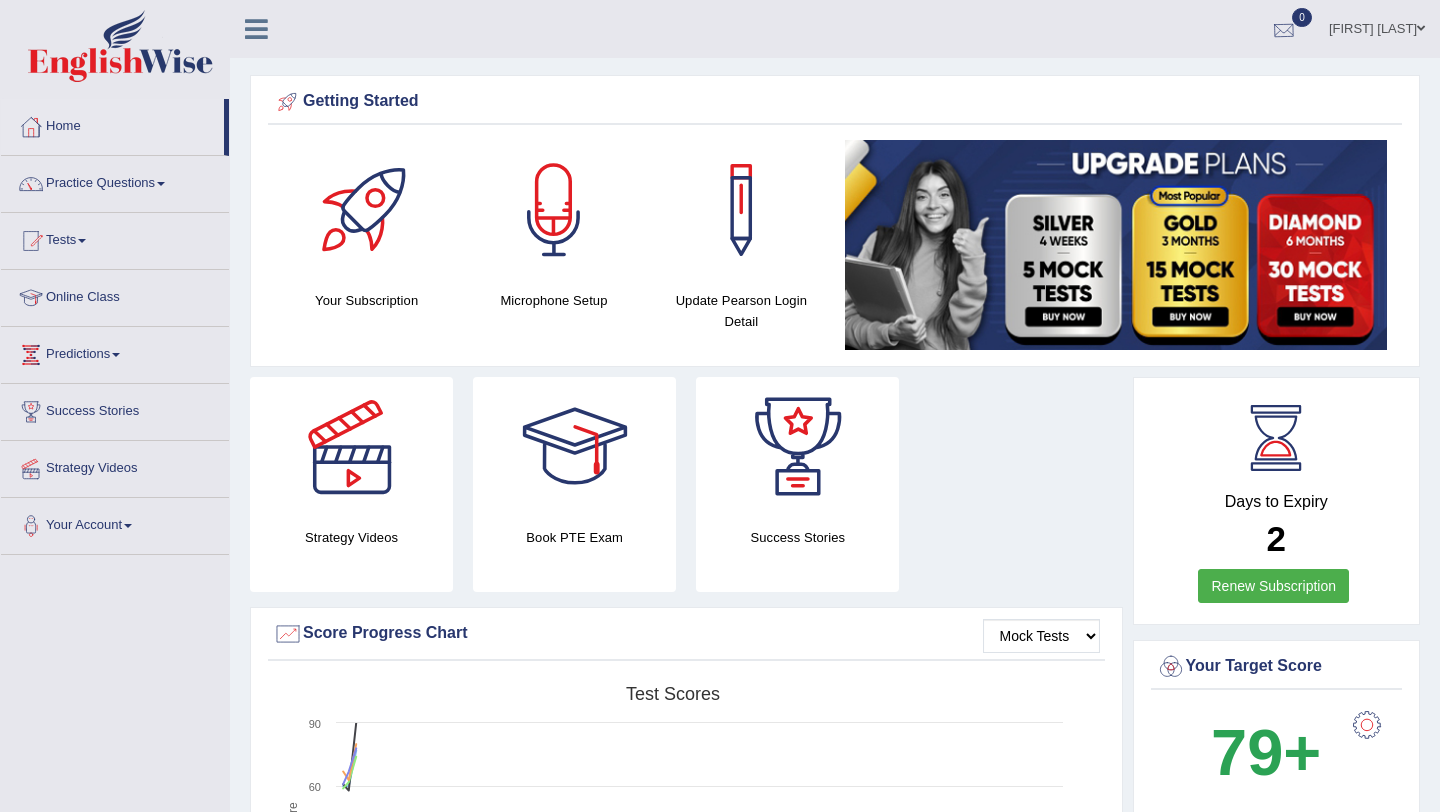click at bounding box center [1284, 30] 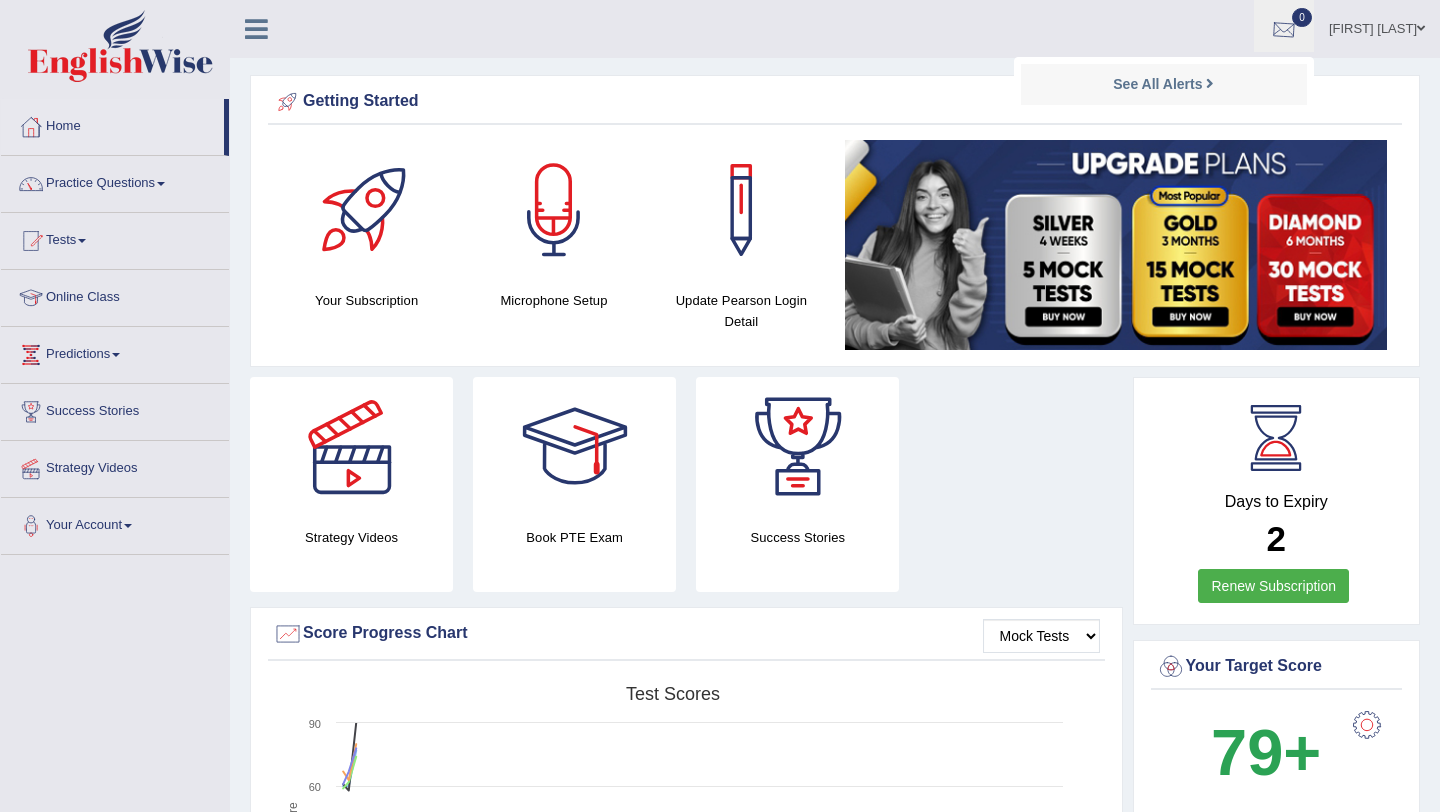 click on "[FIRST] [LAST]" at bounding box center (1377, 26) 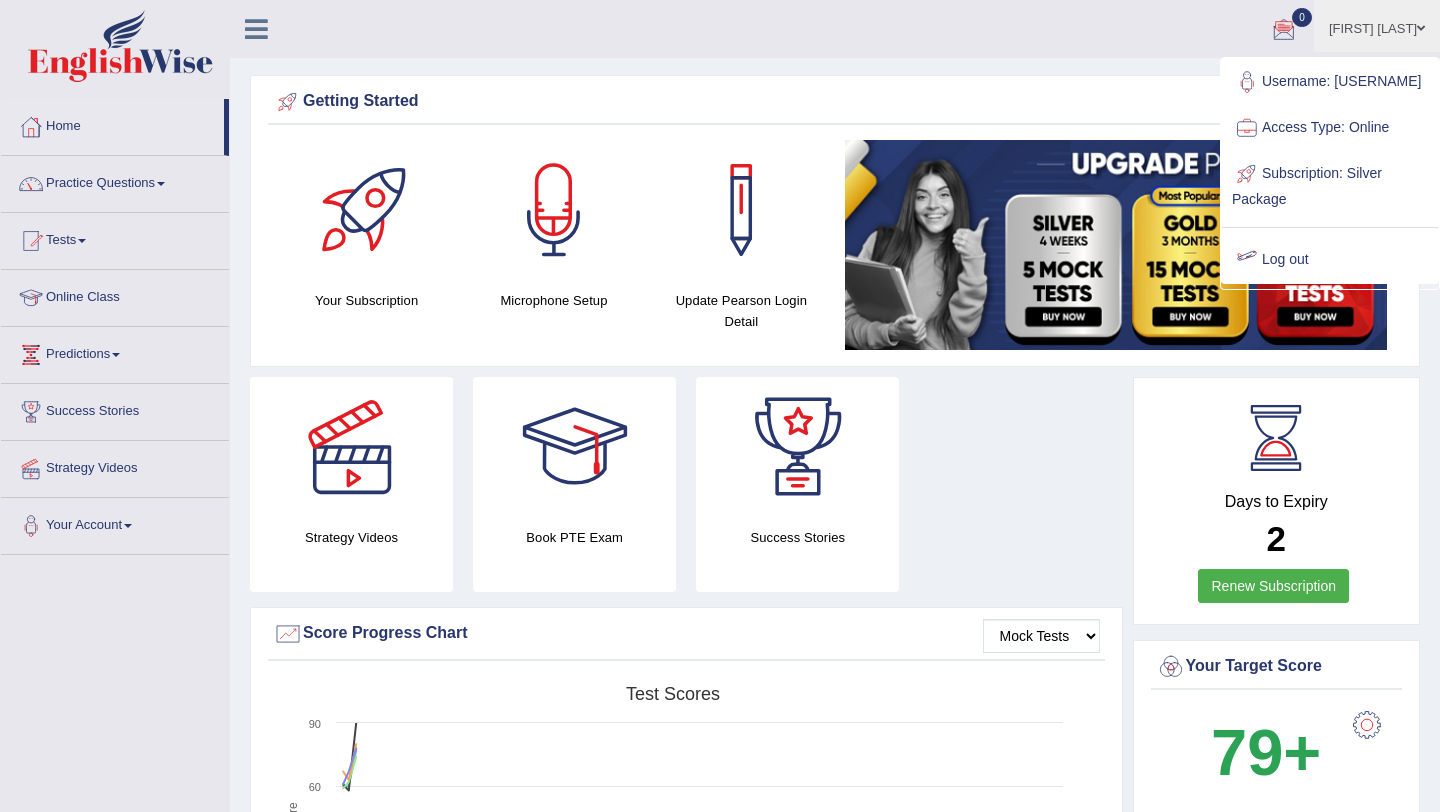 click on "Subscription: Silver Package" at bounding box center [1330, 184] 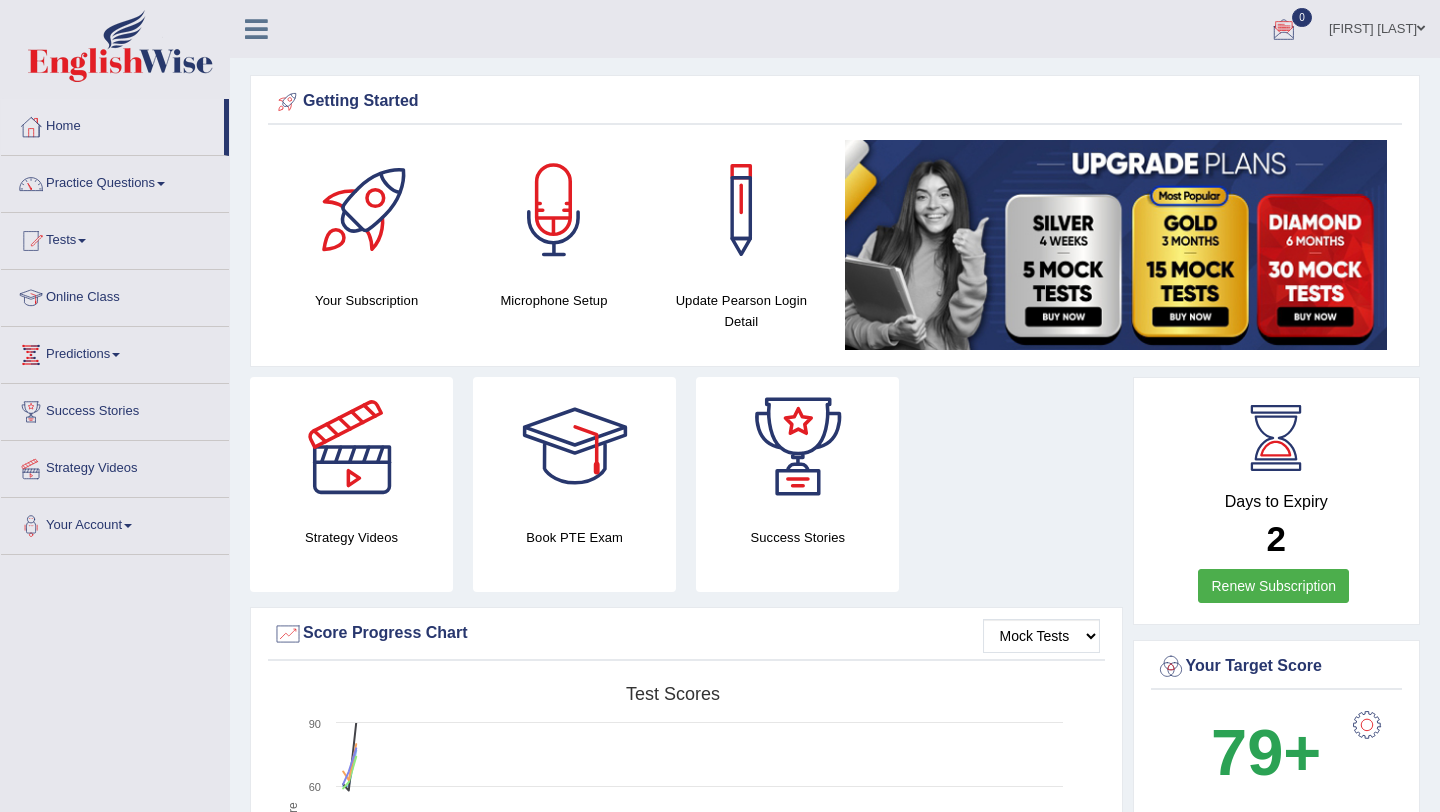 click on "[NAME]" at bounding box center (1377, 26) 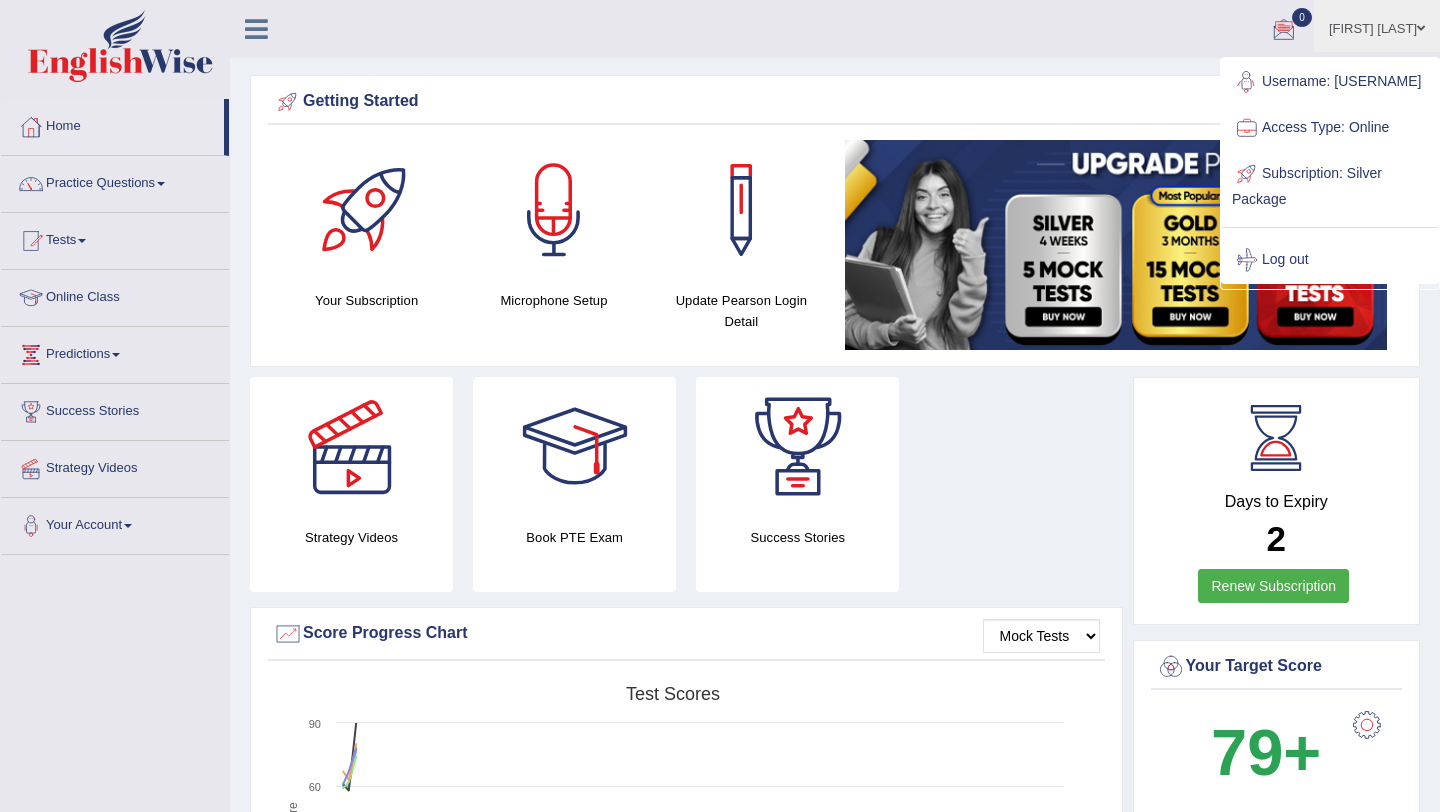 click on "Username: [NAME]" at bounding box center [1330, 82] 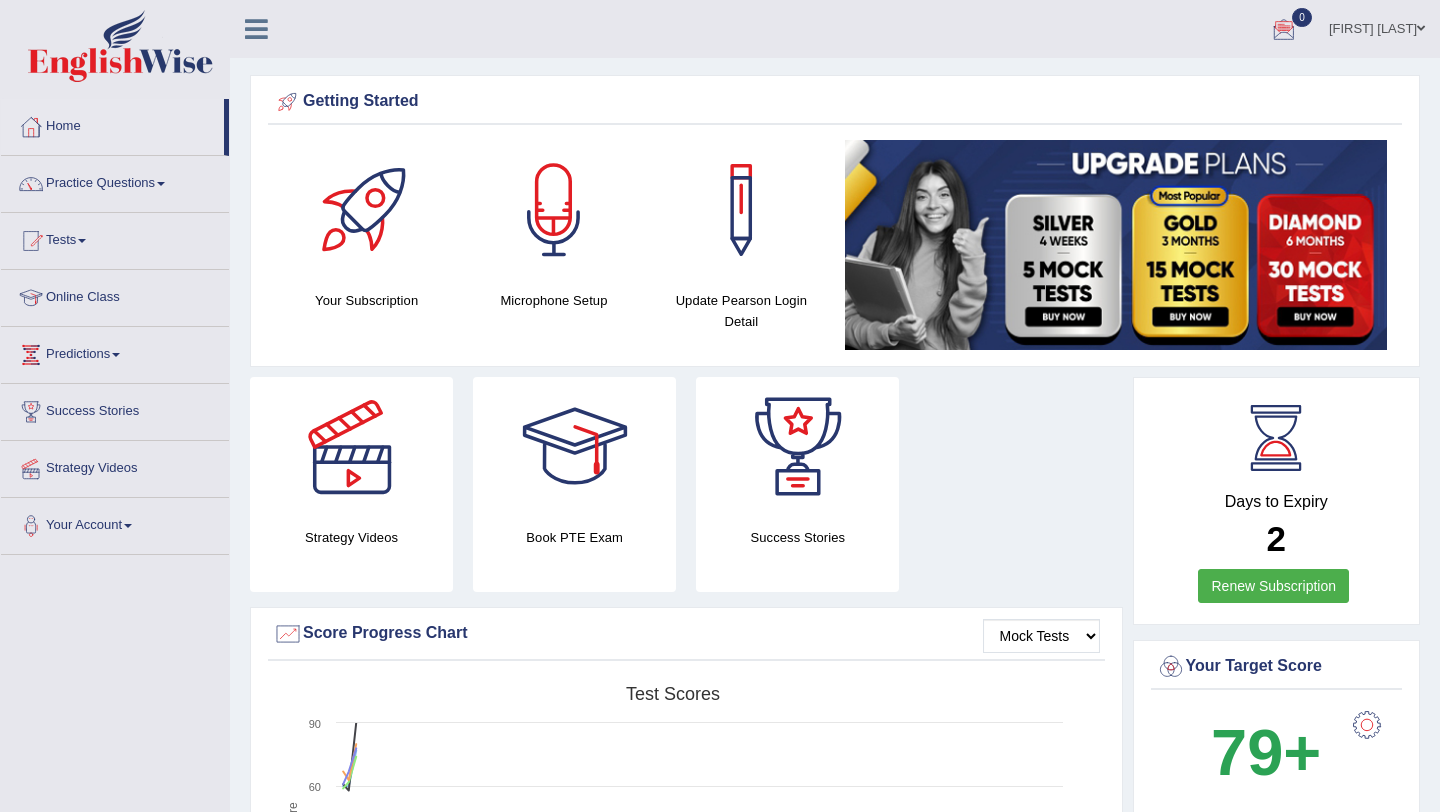 click on "[NAME]" at bounding box center (1377, 26) 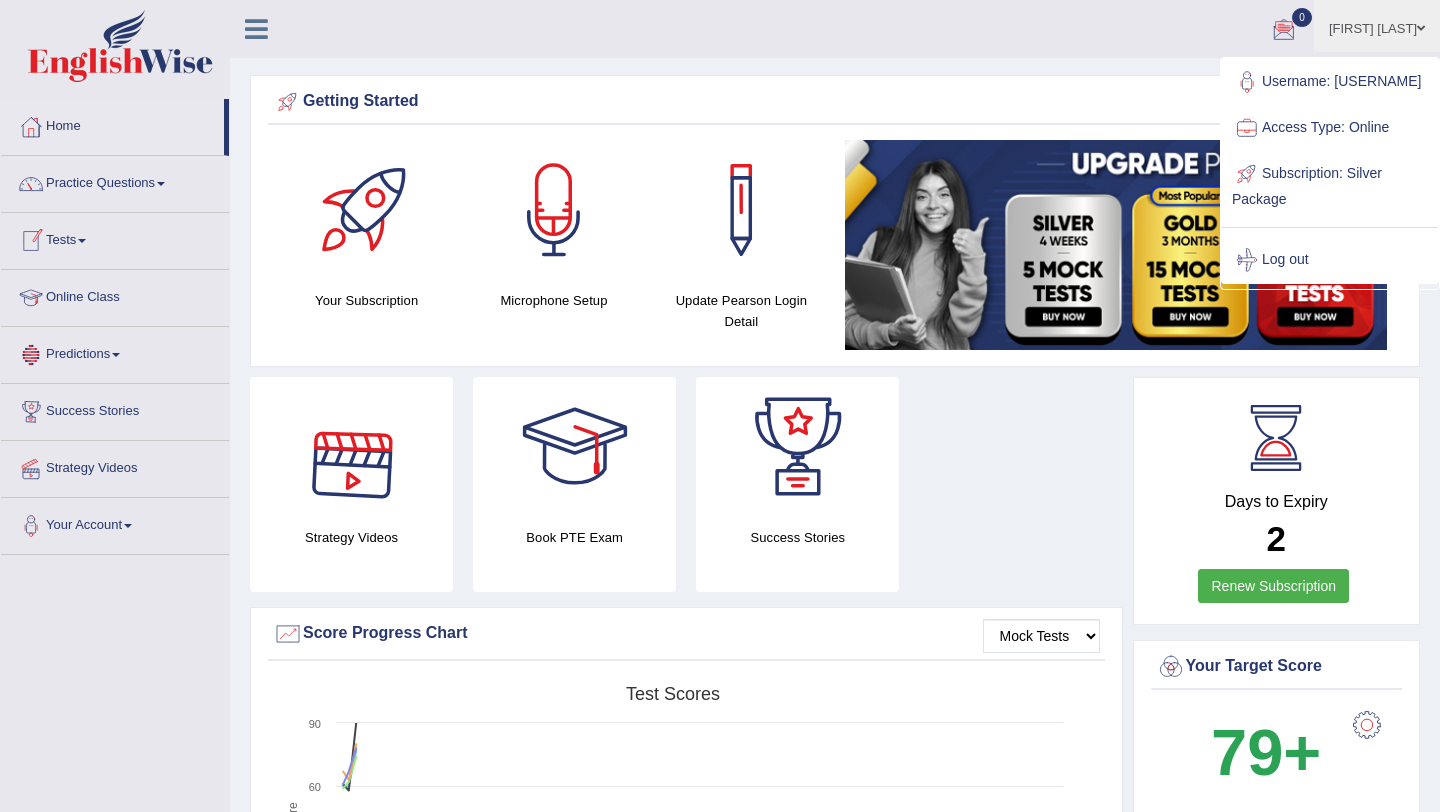 click on "Tests" at bounding box center [115, 238] 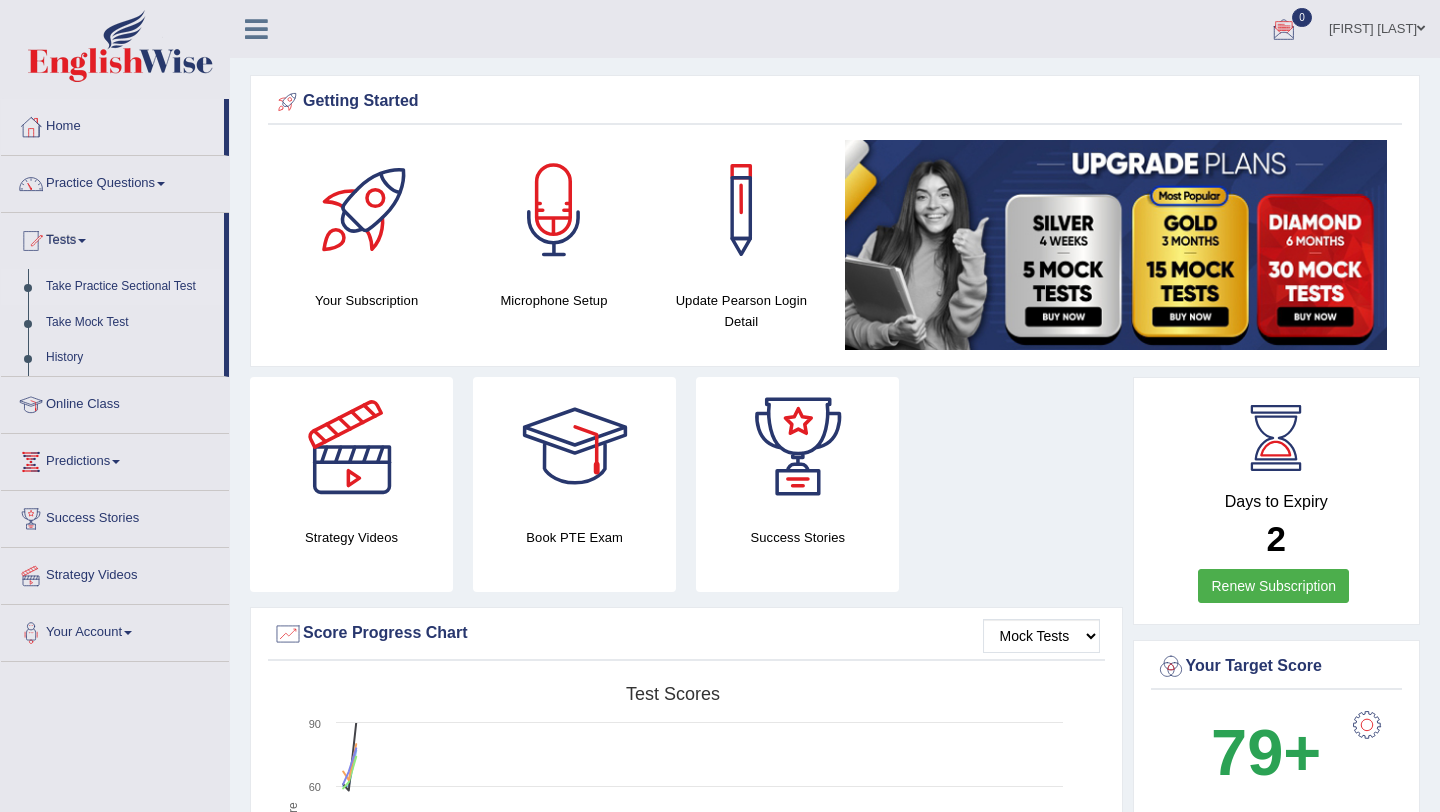 click on "Take Practice Sectional Test" at bounding box center (130, 287) 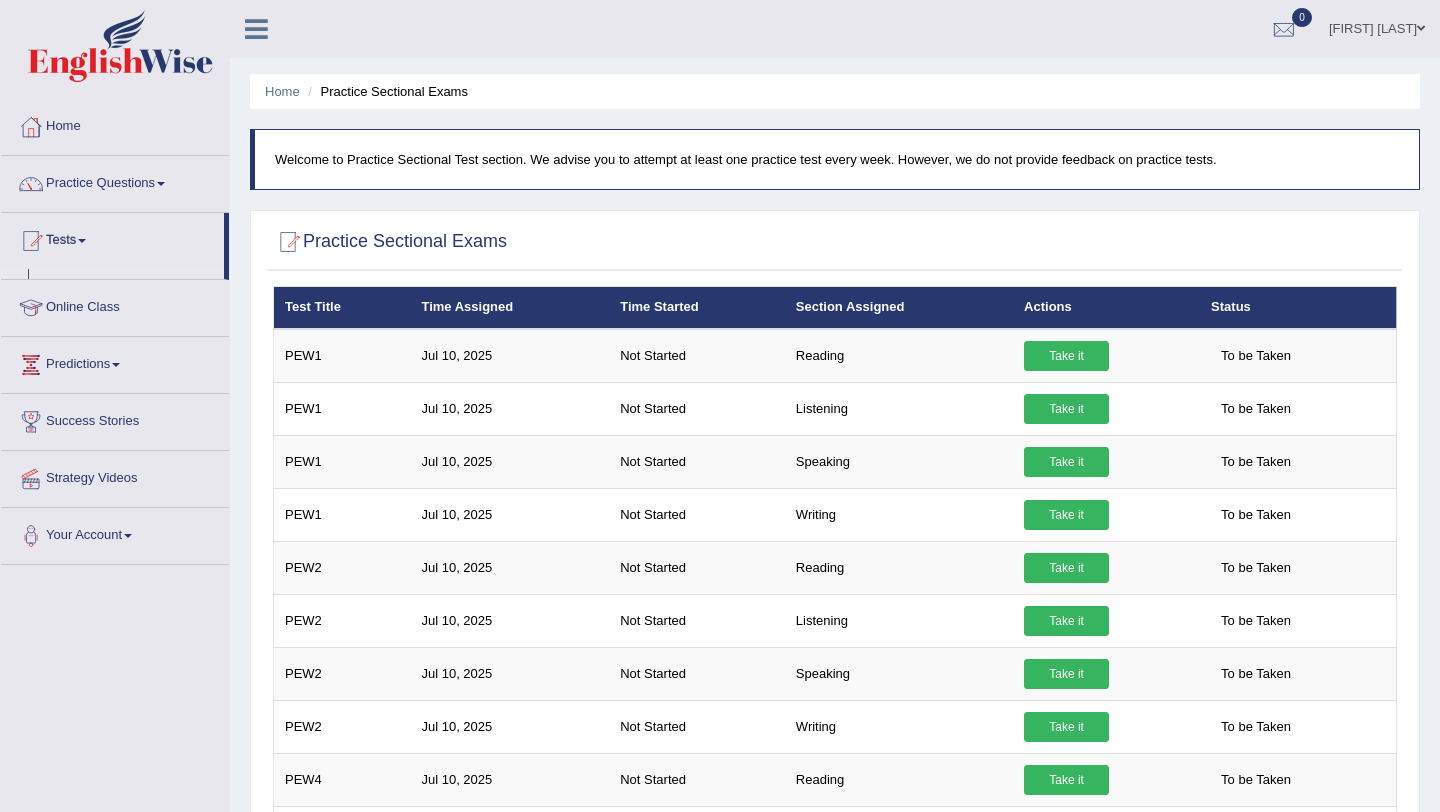 scroll, scrollTop: 0, scrollLeft: 0, axis: both 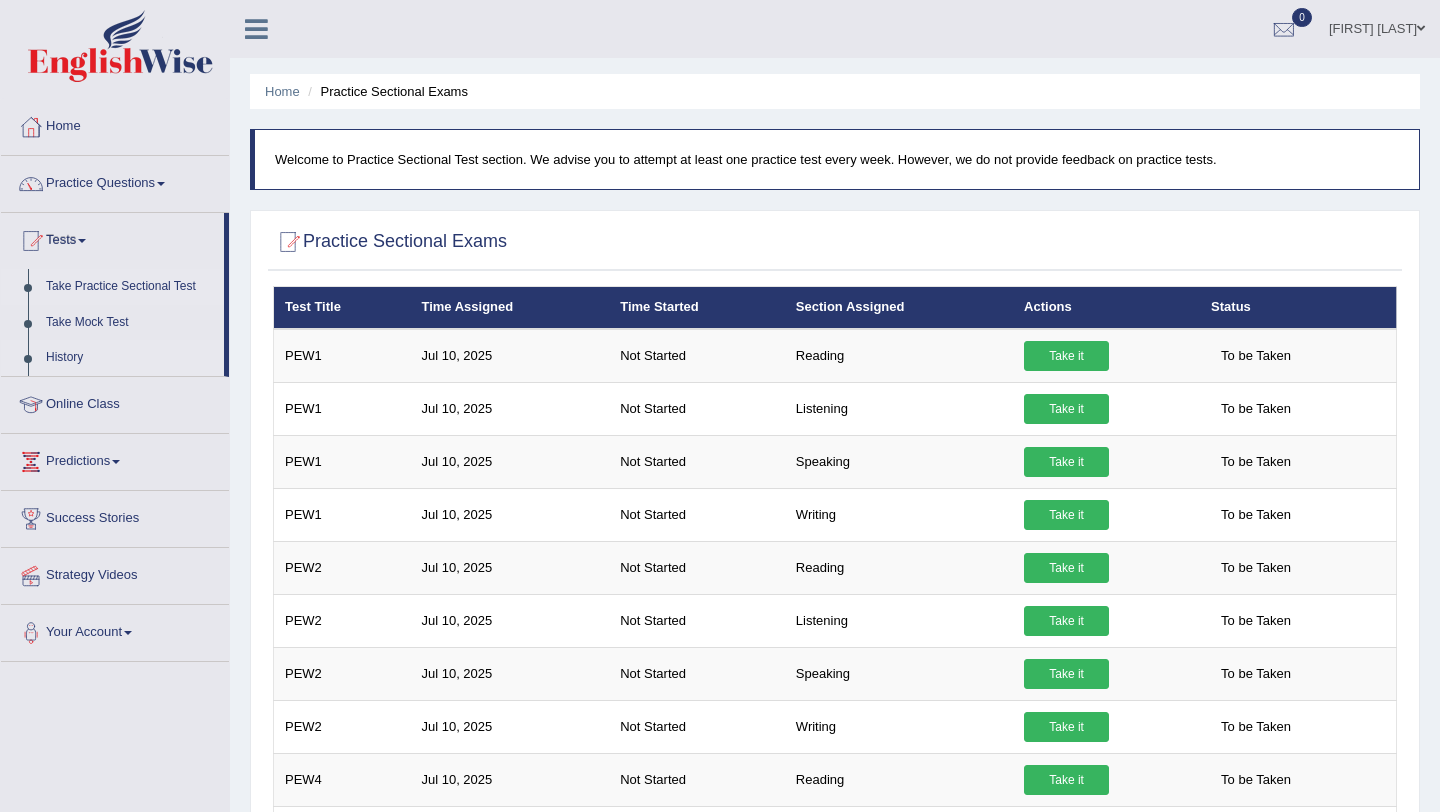 click on "History" at bounding box center [130, 358] 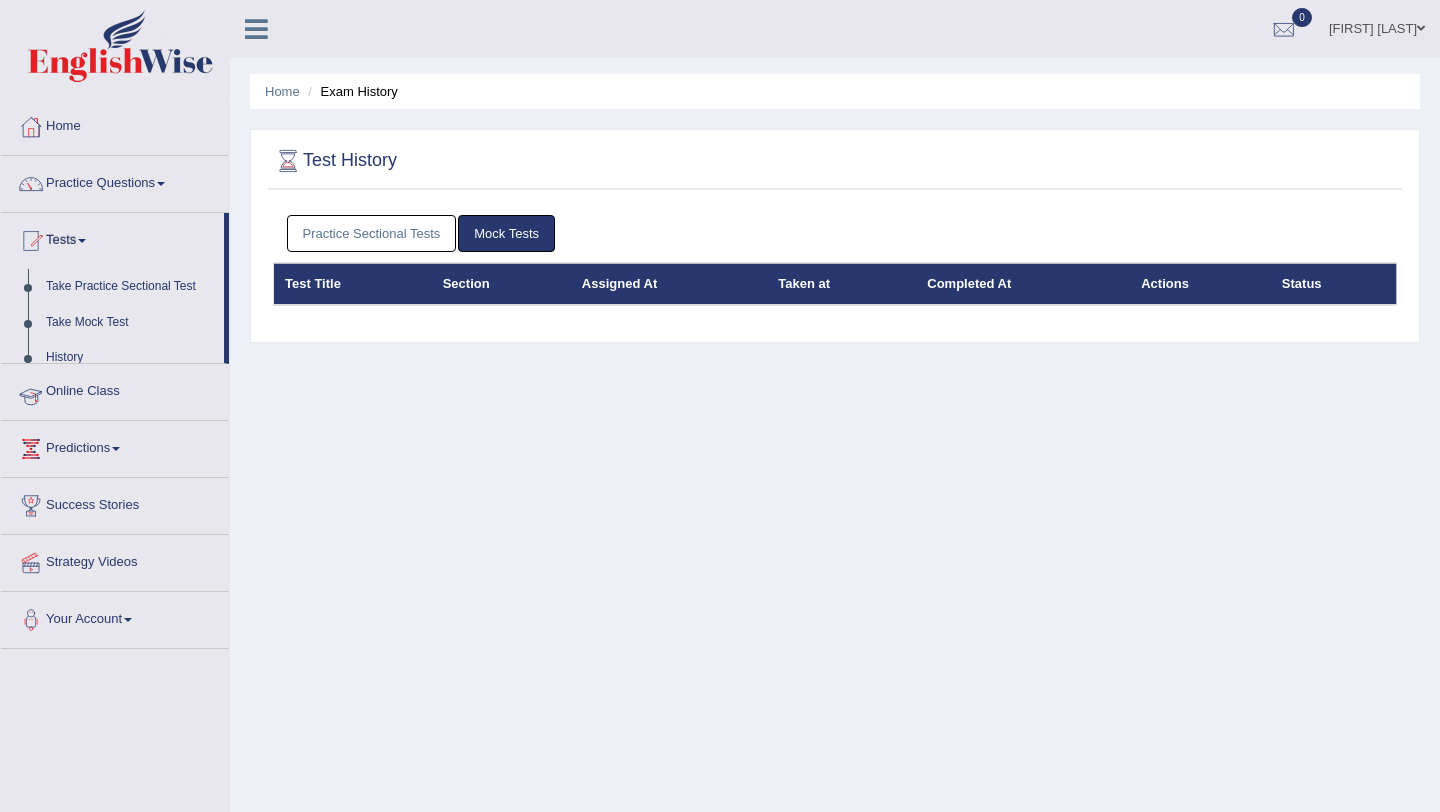 scroll, scrollTop: 0, scrollLeft: 0, axis: both 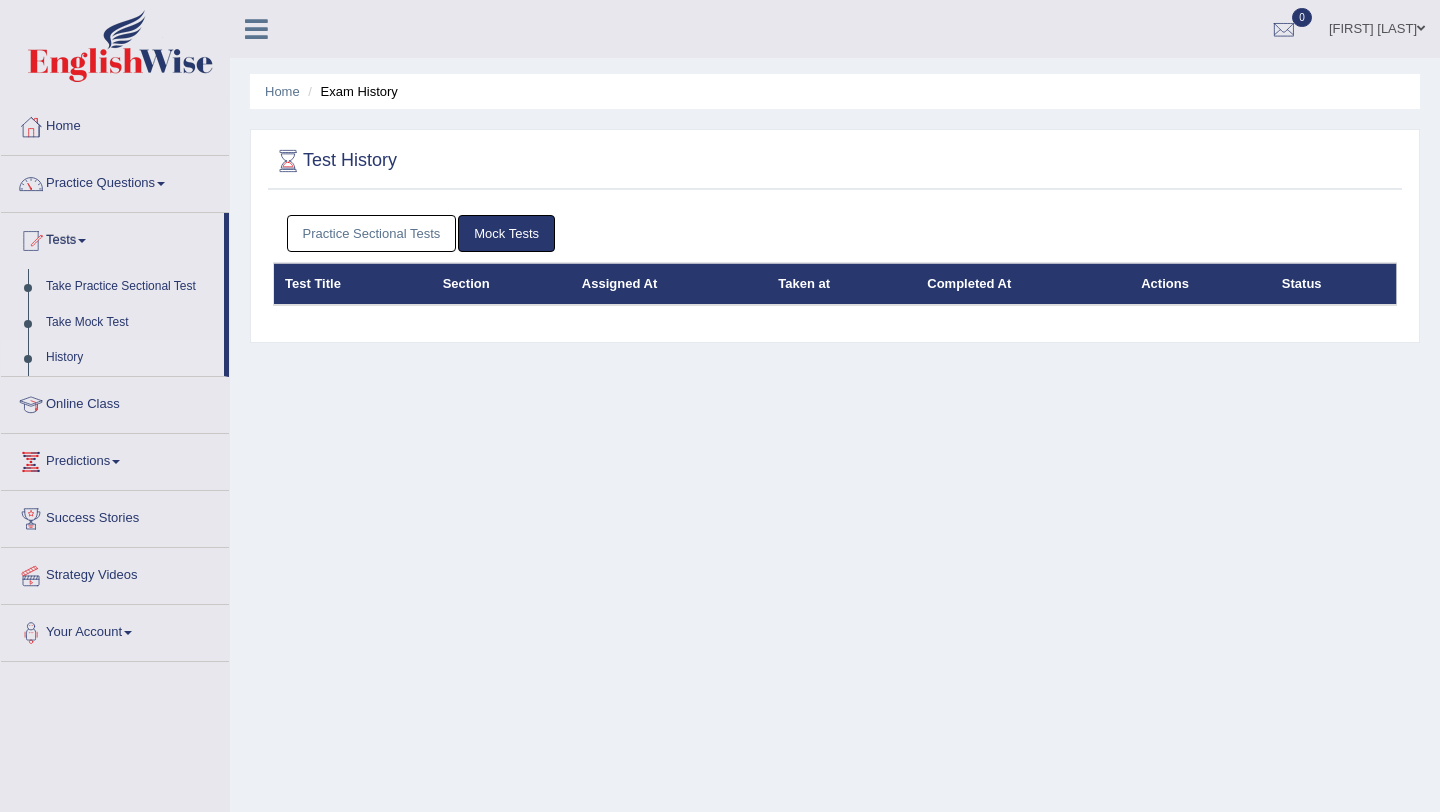 click on "Practice Sectional Tests" at bounding box center (372, 233) 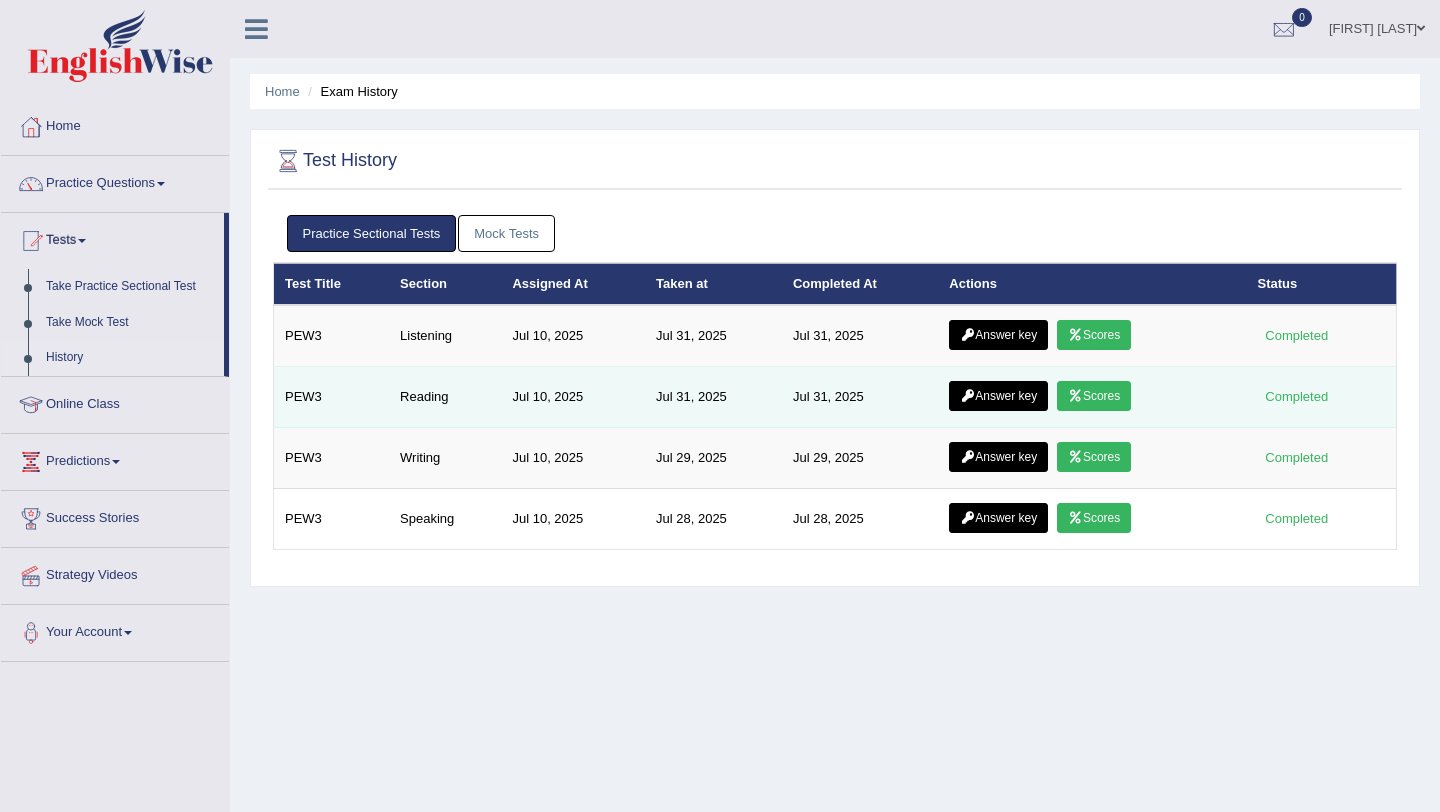 click on "Scores" at bounding box center (1094, 396) 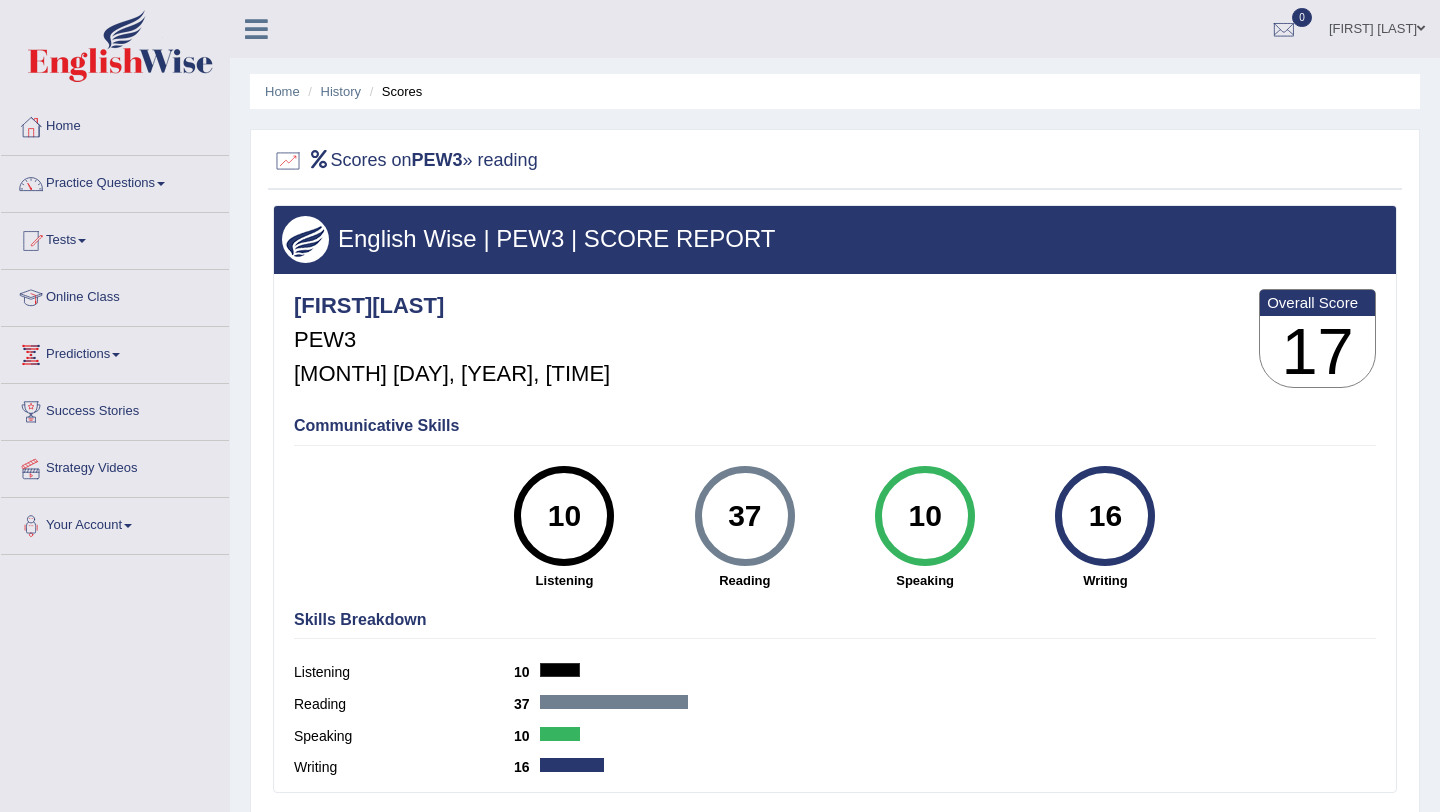 scroll, scrollTop: 0, scrollLeft: 0, axis: both 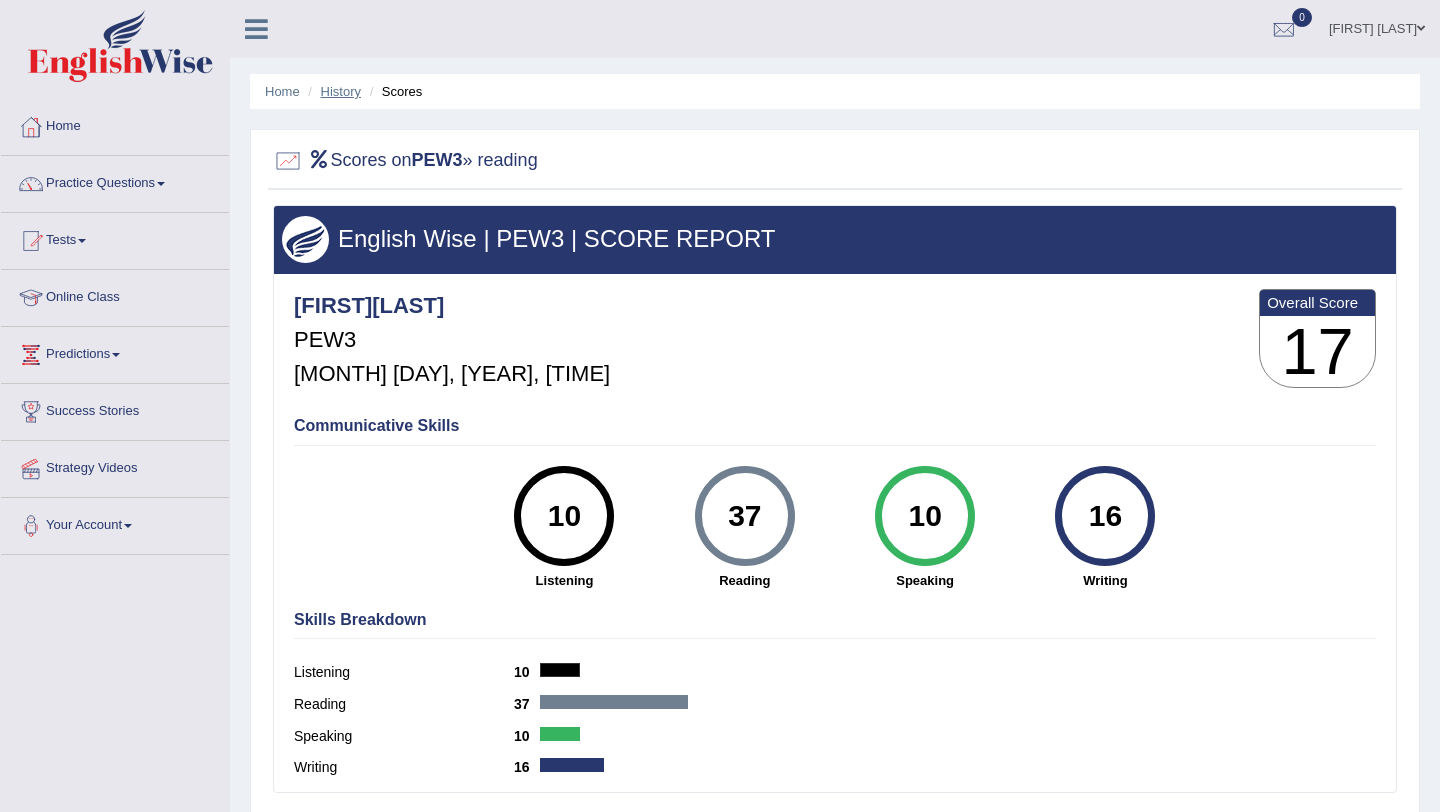 click on "History" at bounding box center [341, 91] 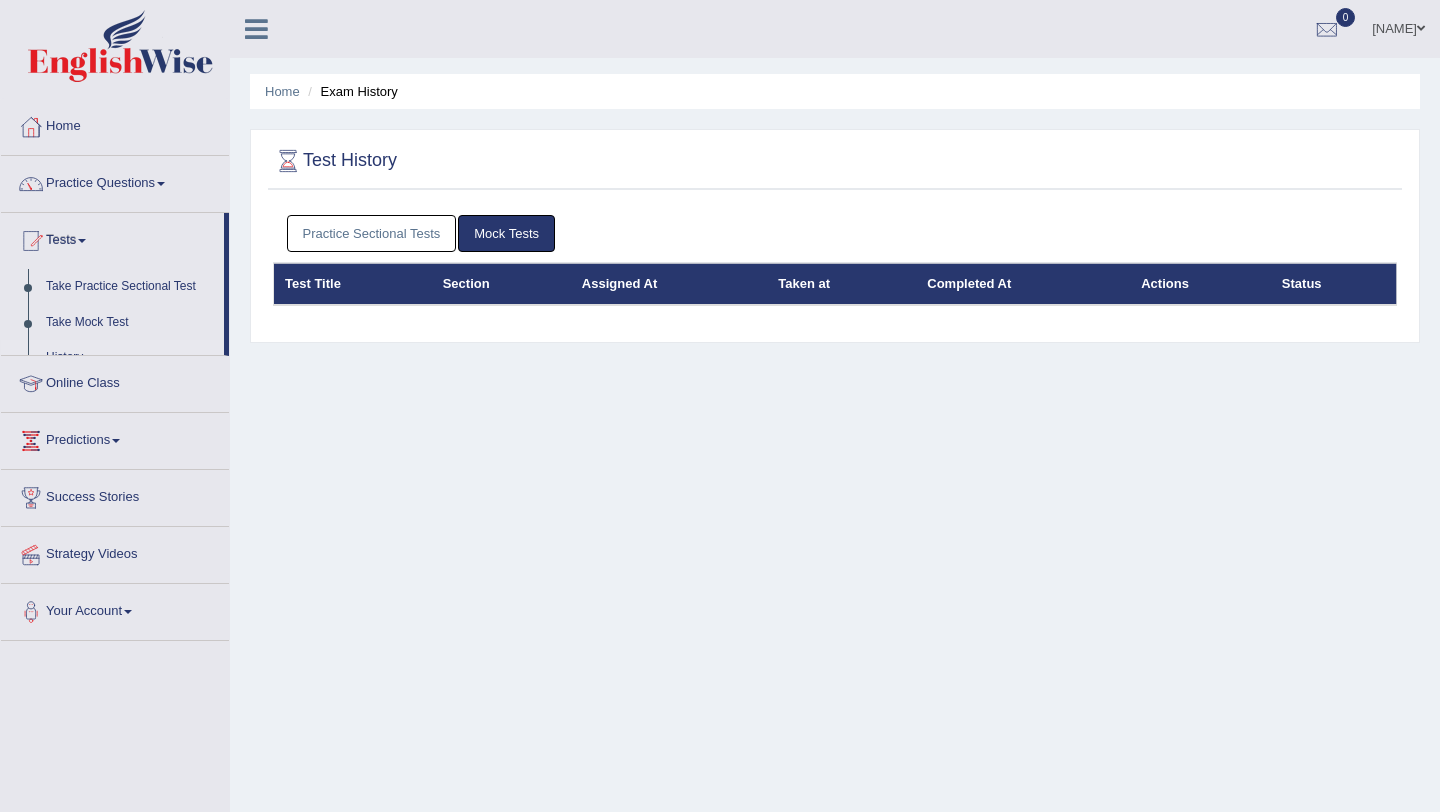 scroll, scrollTop: 0, scrollLeft: 0, axis: both 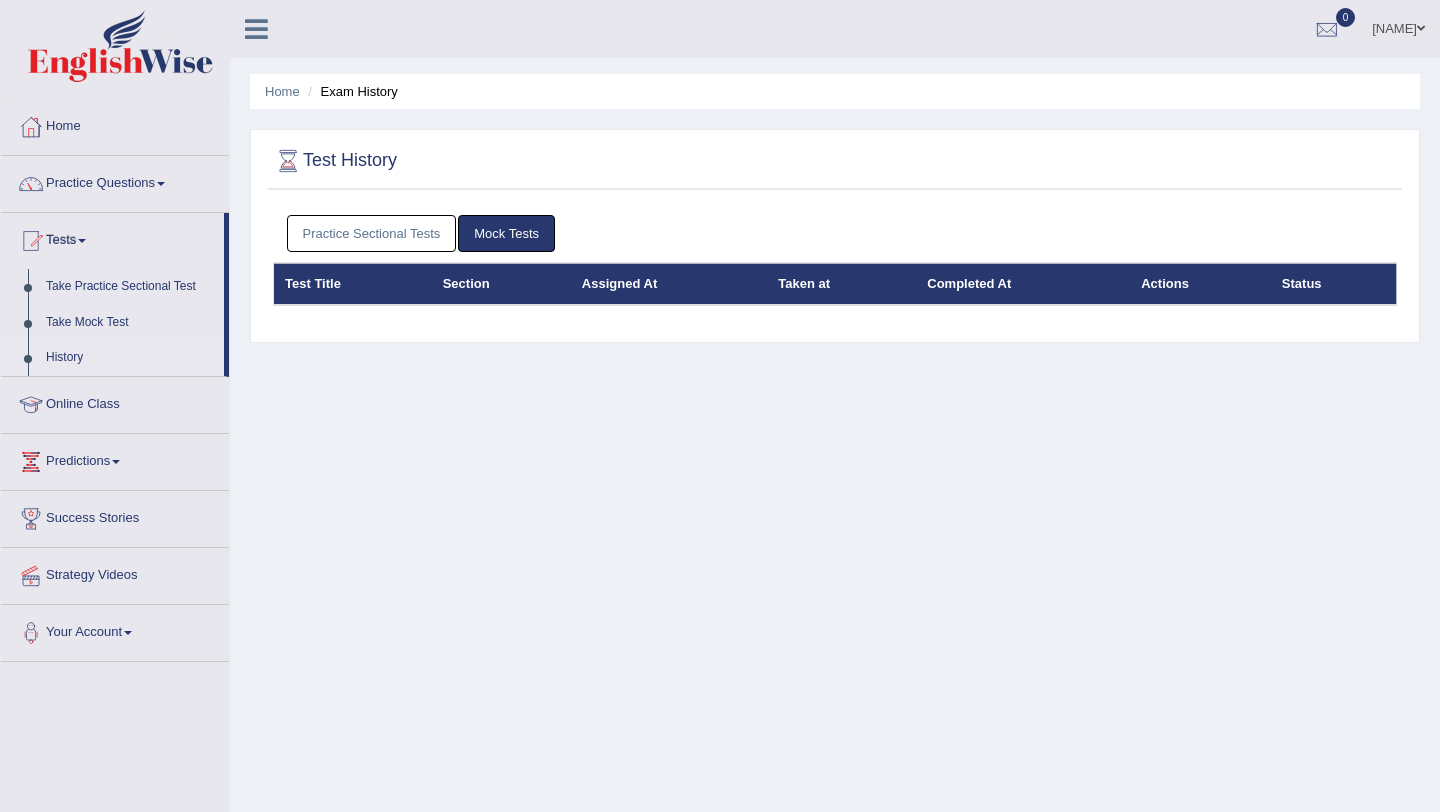 click at bounding box center [835, 161] 